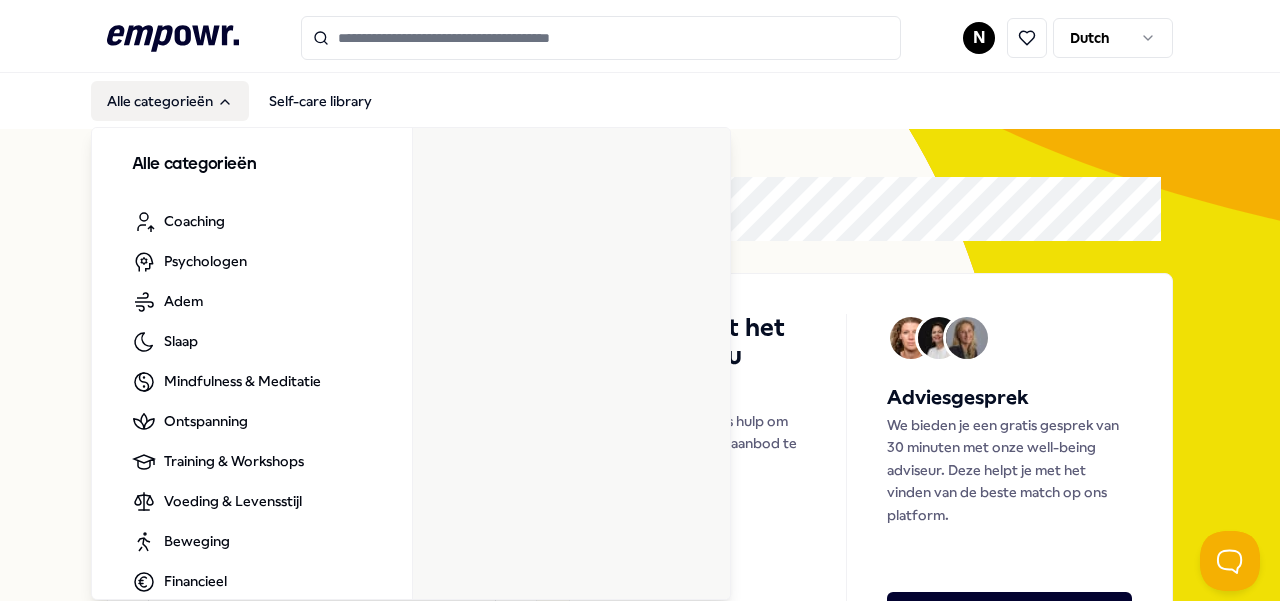scroll, scrollTop: 0, scrollLeft: 0, axis: both 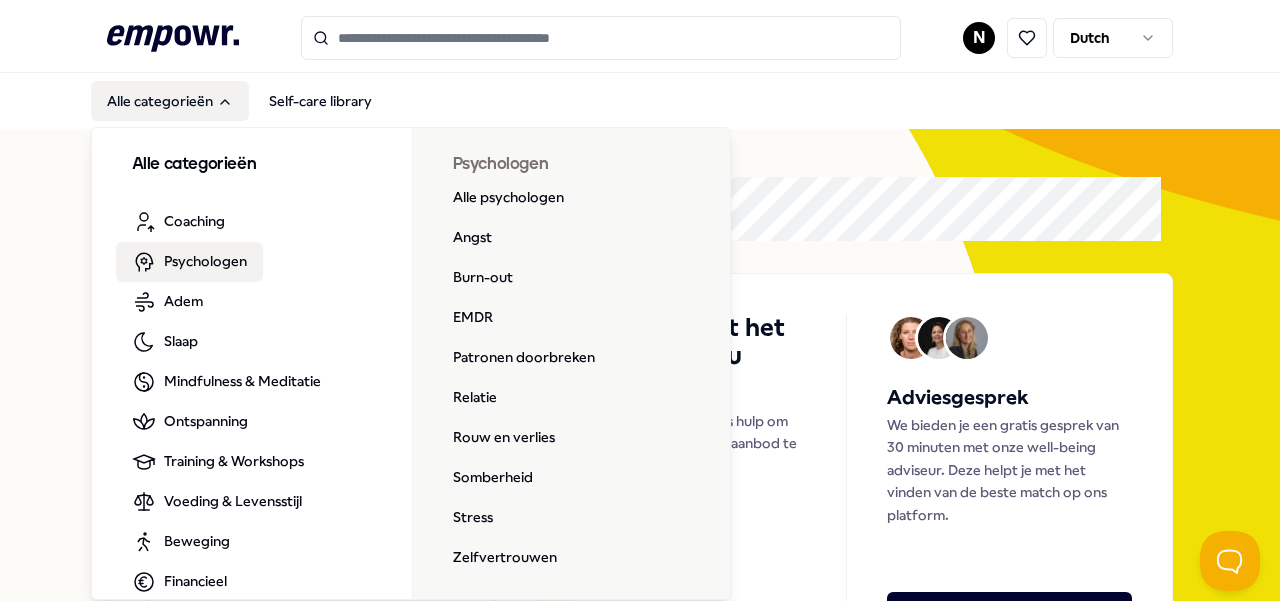 click on "Psychologen" at bounding box center (205, 261) 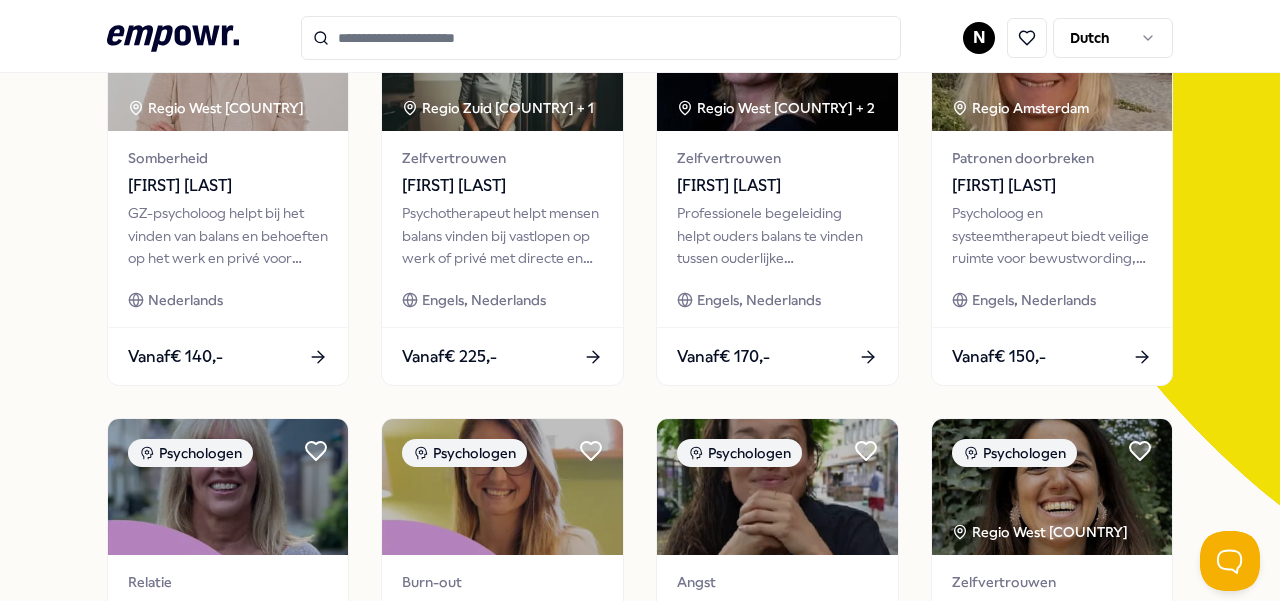 scroll, scrollTop: 0, scrollLeft: 0, axis: both 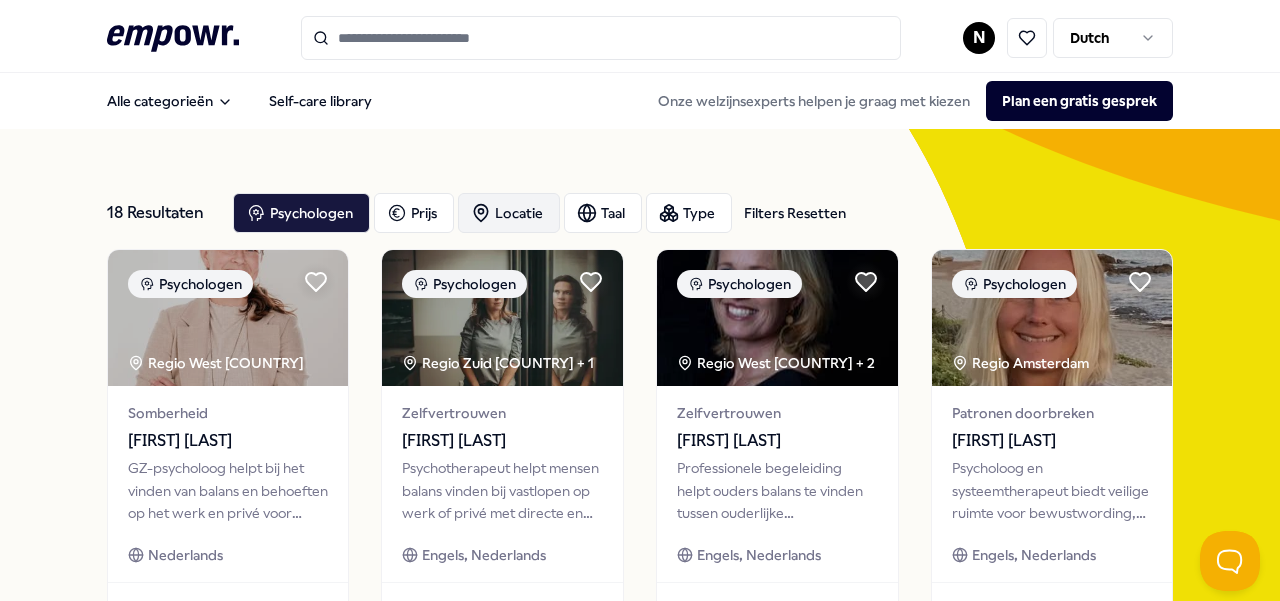 click on "Locatie" at bounding box center [509, 213] 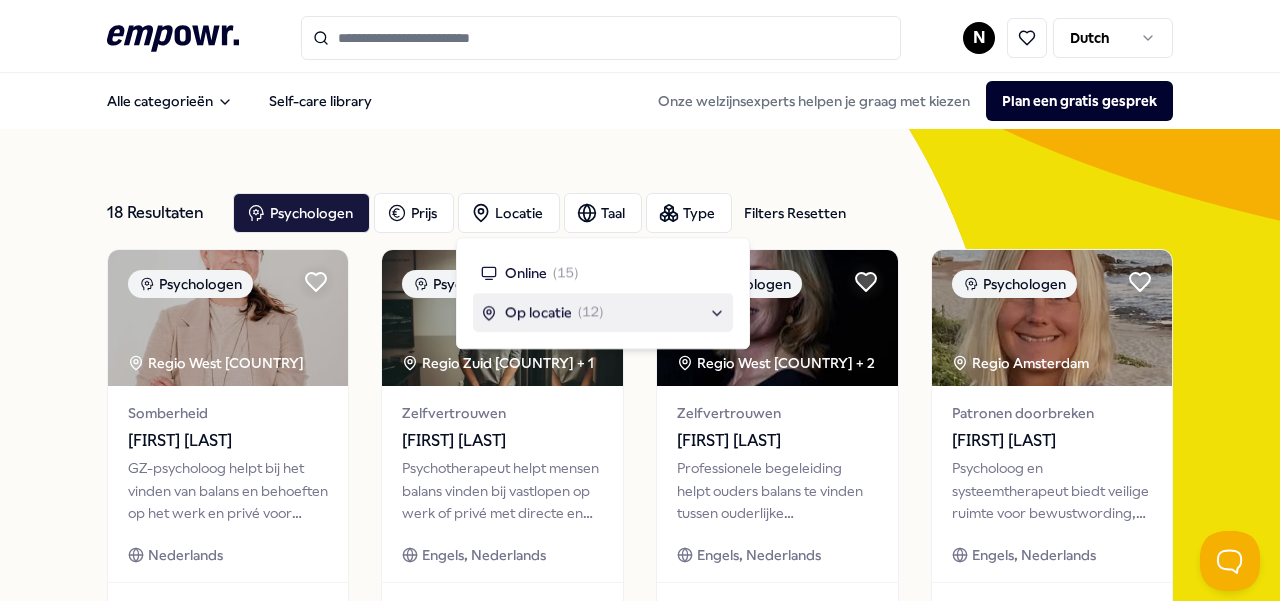 click on "Op locatie" at bounding box center (538, 313) 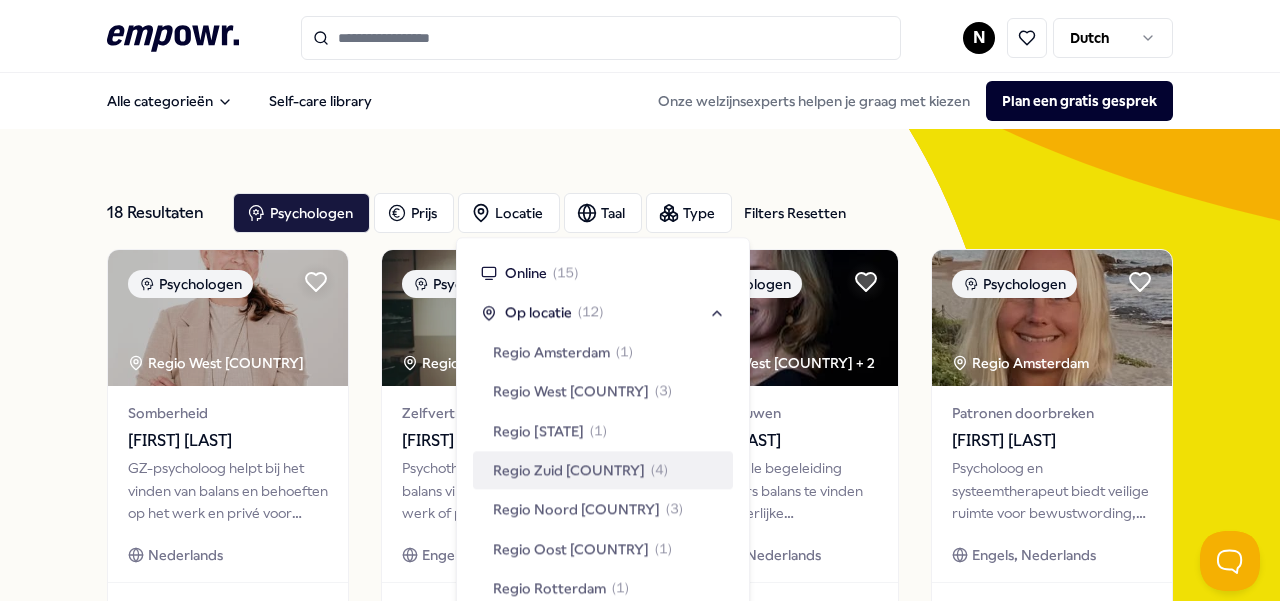 click on "Regio Zuid [COUNTRY]" at bounding box center (569, 470) 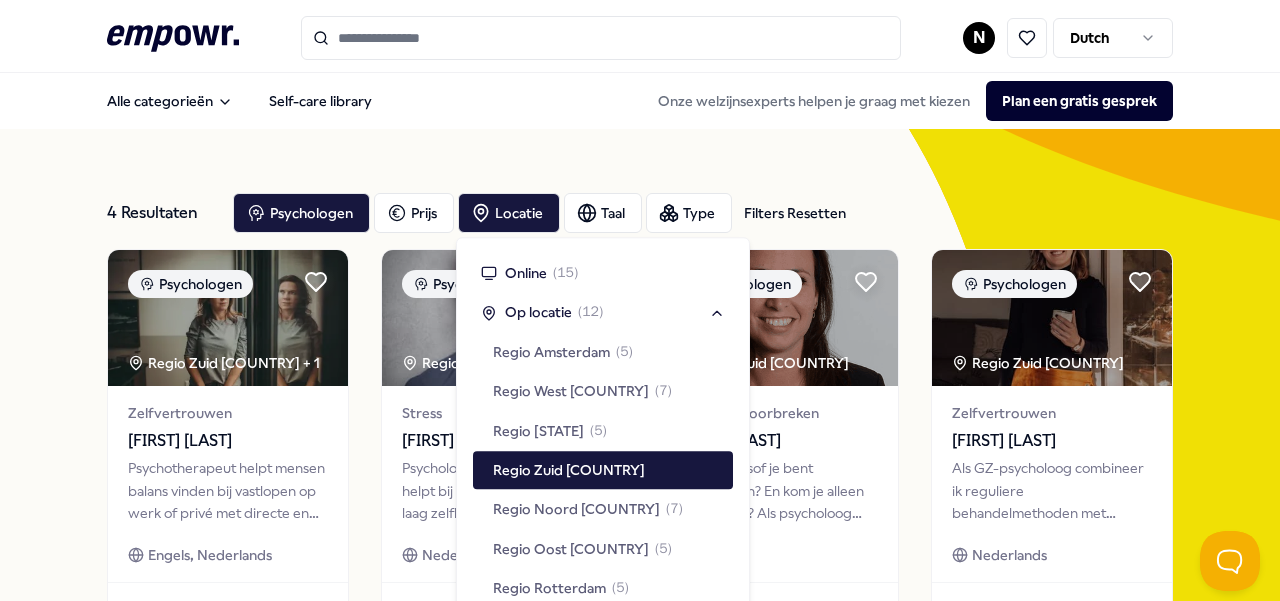 click on "4 Resultaten Filters Resetten Psychologen Prijs Locatie Taal Type Filters Resetten Psychologen Regio  Zuid  NL    + 1 Zelfvertrouwen Maaike de van der Schueren Psychotherapeut helpt mensen balans vinden bij vastlopen op werk of privé met
directe en humoristische aanpak. Engels, Nederlands Vanaf  € 225,- Psychologen Regio  Zuid  NL    Stress Richard Plat Psycholoog Richard in Tilburg helpt bij angst, somberheid, laag zelfbeeld,
burn-out, rouw en zingevingsvragen, fysiek of online. Nederlands Vanaf  € 140,- Psychologen Regio  Zuid  NL    Patronen doorbreken Robin Klijn Voelt het alsof je bent vastgelopen? En kom je alleen niet verder? Als
psycholoog help ik jou graag weer op weg. Vanaf  € 155,- Psychologen Regio  Zuid  NL    Zelfvertrouwen Noor de Ridder Als GZ-psycholoog combineer ik reguliere behandelmethoden met ervaringsgerichte
therapievormen (bijv. Familieopstellingen). Nederlands Vanaf  € 160,- Previous 1 Next" at bounding box center [640, 449] 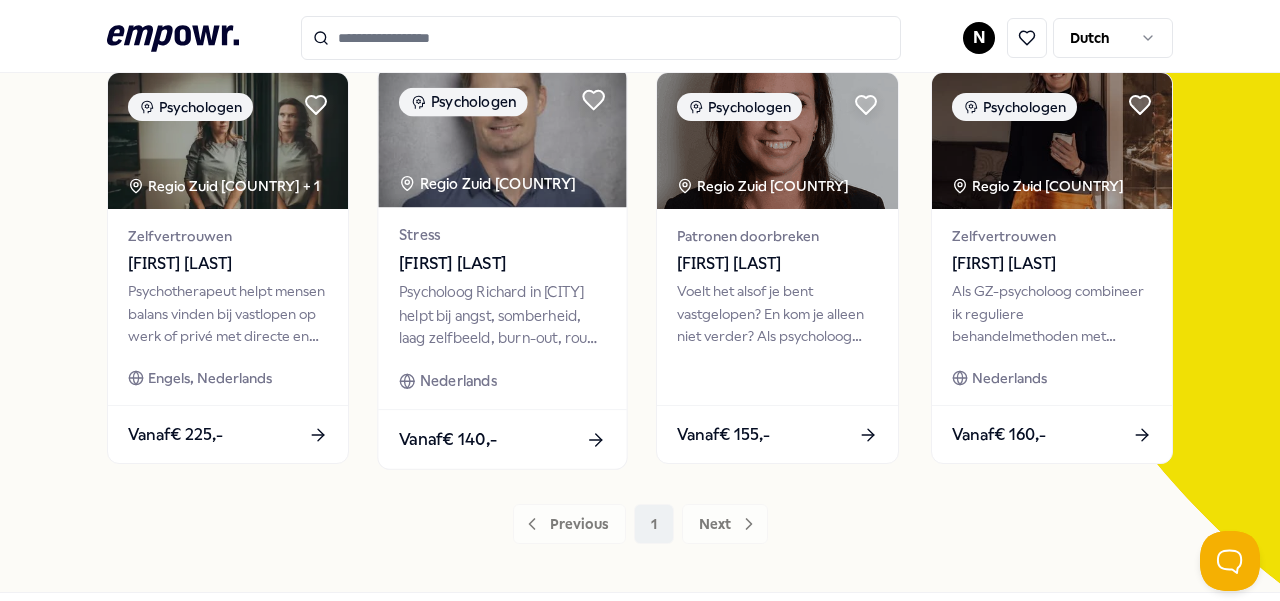 scroll, scrollTop: 176, scrollLeft: 0, axis: vertical 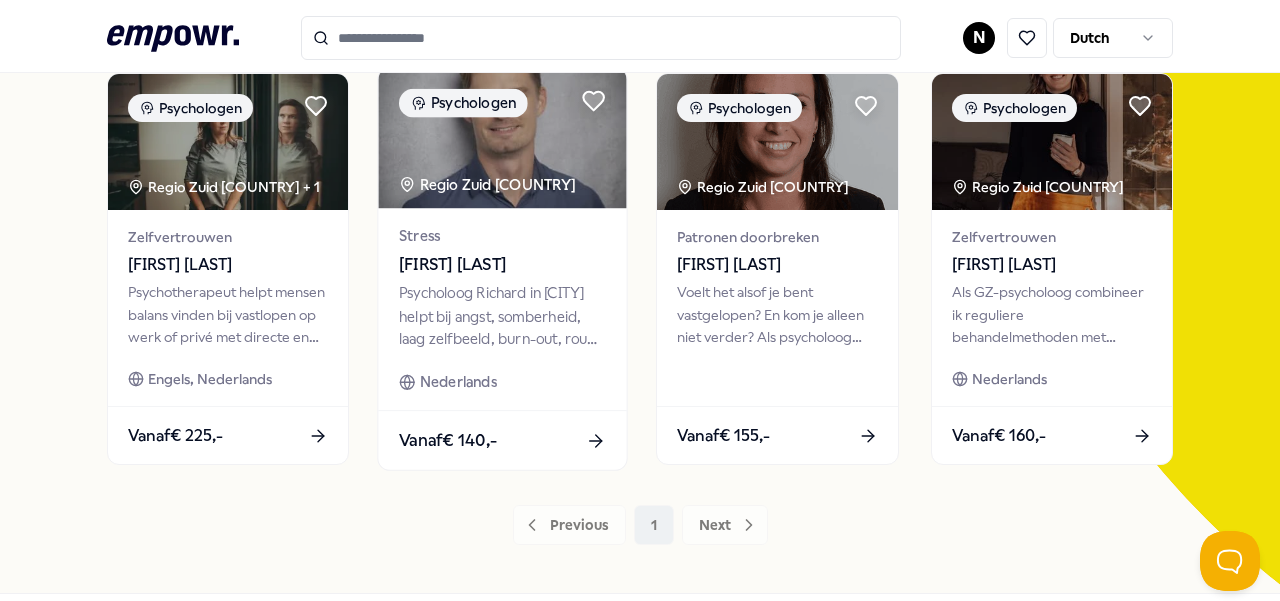 click on "[FIRST] [LAST]" at bounding box center [502, 265] 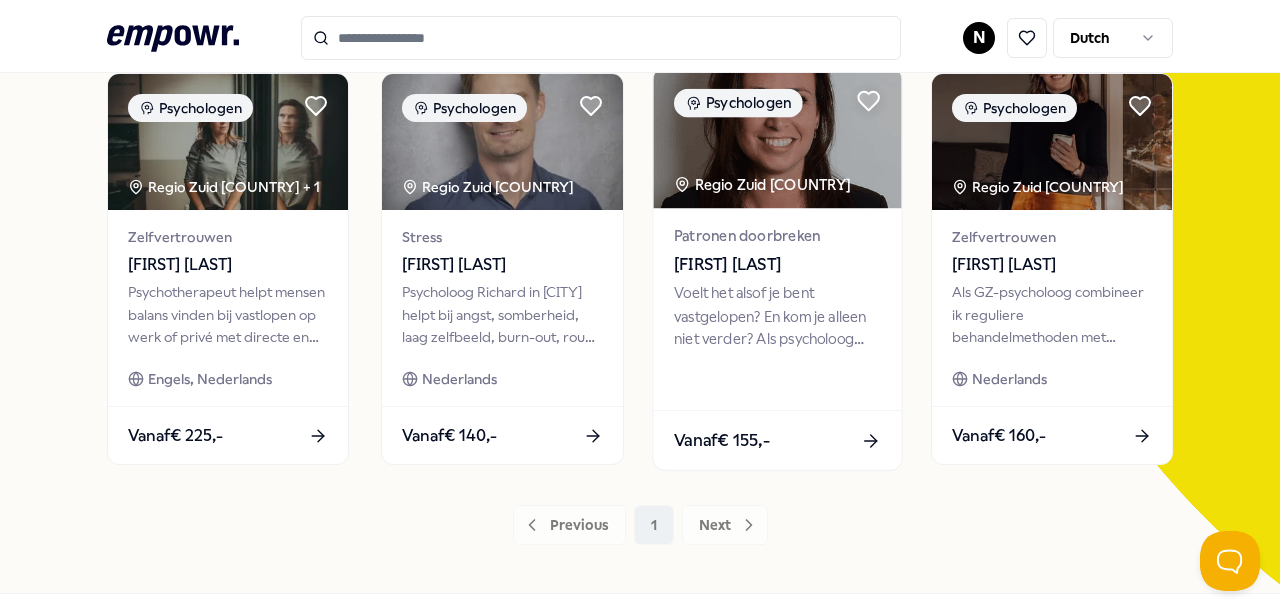 click on "[FIRST] [LAST]" at bounding box center [777, 265] 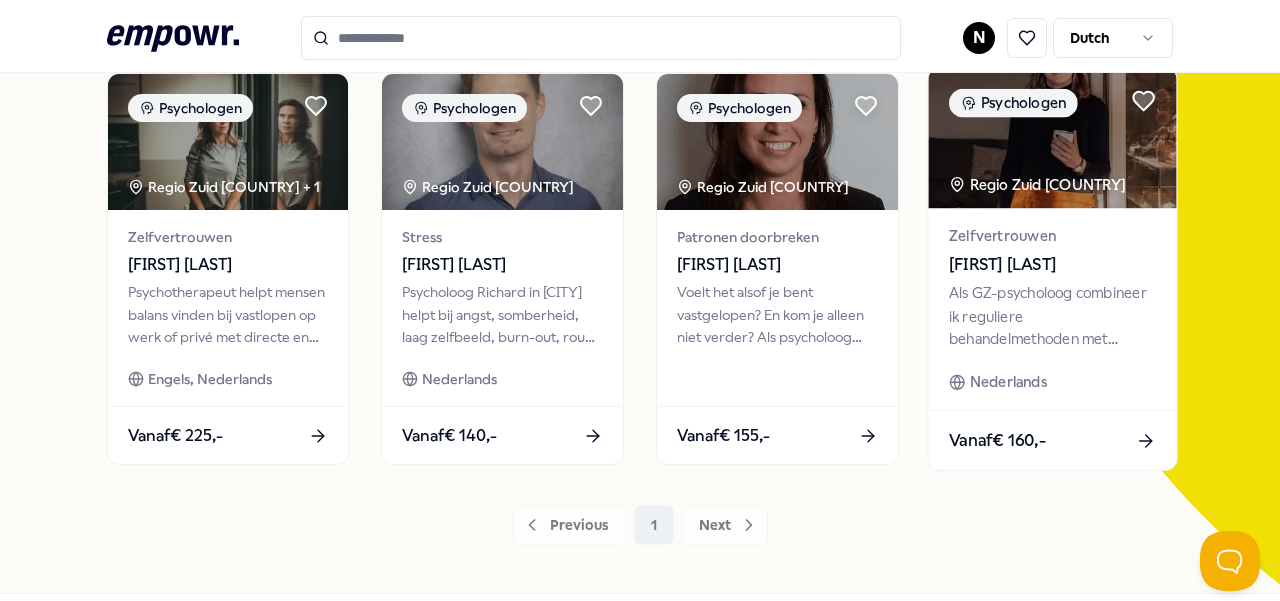 click on "Zelfvertrouwen Noor de Ridder" at bounding box center (1052, 251) 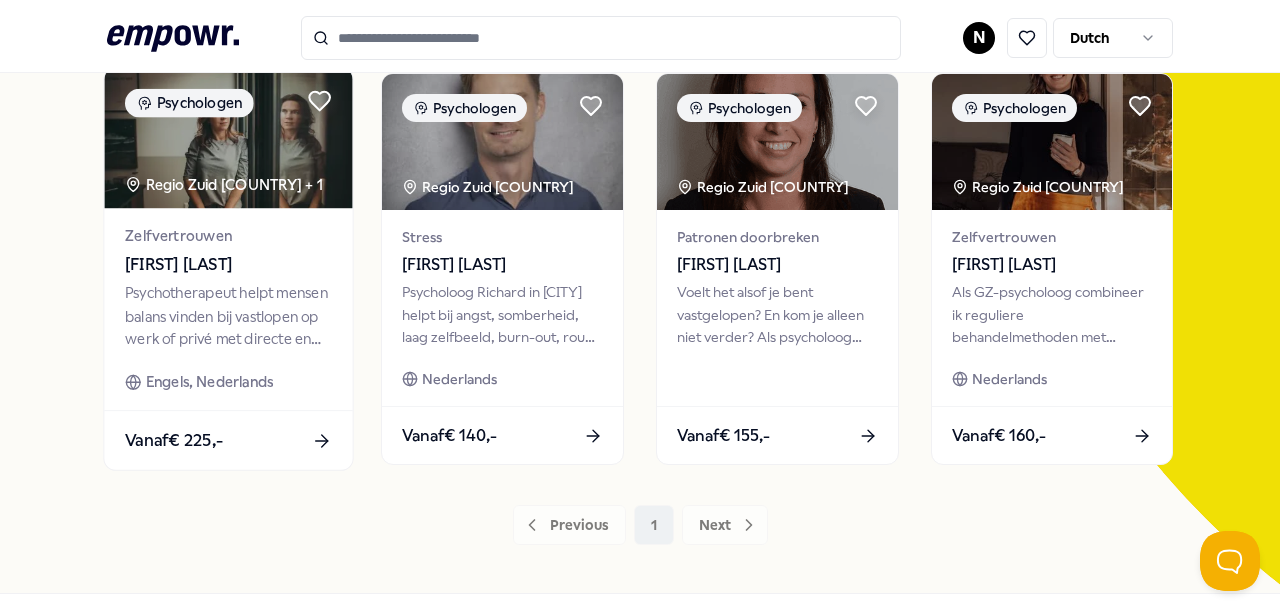 click on "Psychotherapeut helpt mensen balans vinden bij vastlopen op werk of privé met
directe en humoristische aanpak." at bounding box center [228, 316] 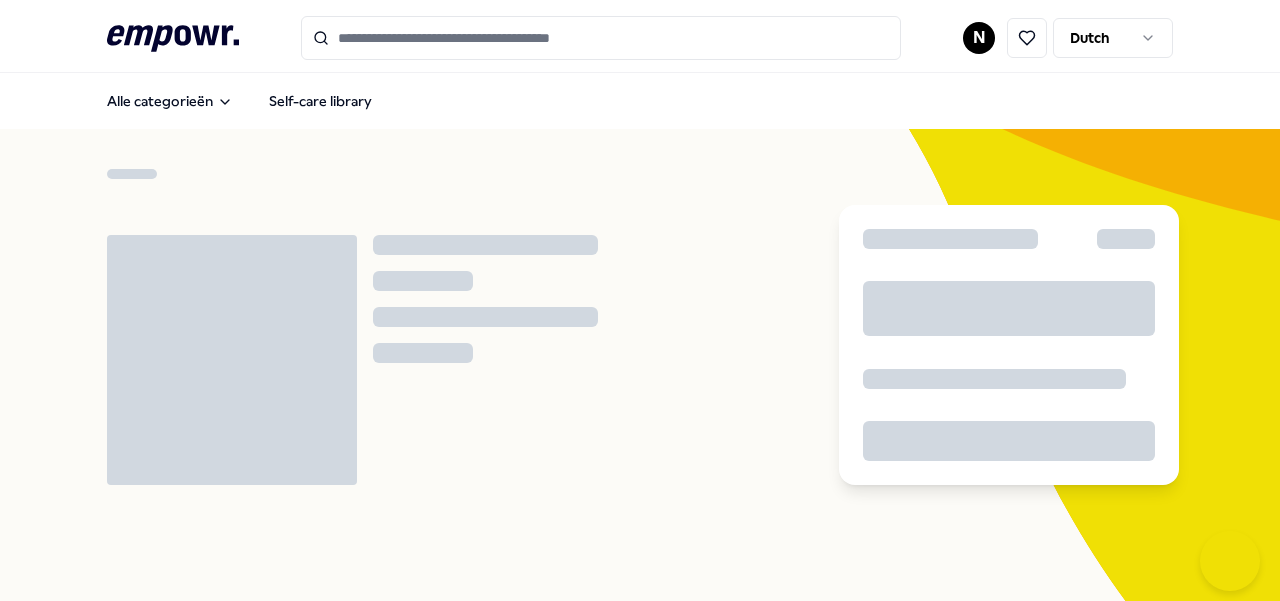 scroll, scrollTop: 0, scrollLeft: 0, axis: both 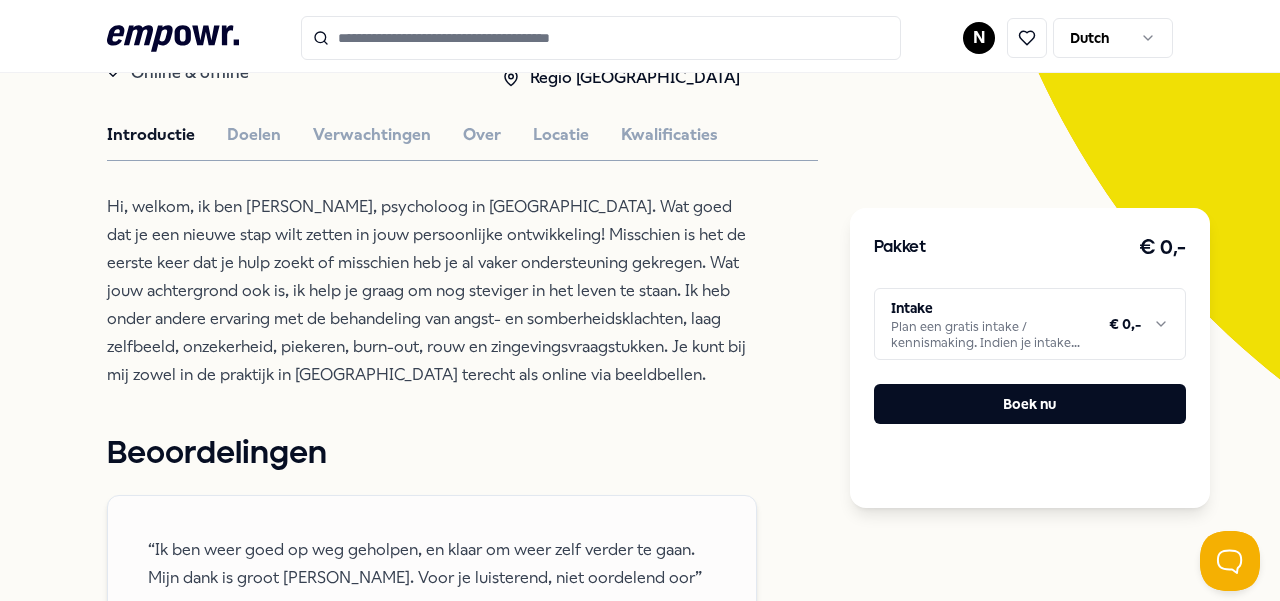 click on ".empowr-logo_svg__cls-1{fill:#03032f} N Dutch Alle categorieën   Self-care library Terug Focus Vitaal Psychologen Richard Plat Psycholoog Richard in Tilburg helpt bij angst, somberheid, laag zelfbeeld, burn-out, rouw en zingevingsvragen, fysiek of online. Individueel Online & offline Nederlands Regio  Zuid  NL  Introductie Doelen Verwachtingen Over Locatie Kwalificaties Hi, welkom, ik ben Richard, psycholoog in Tilburg. Wat goed dat je een nieuwe stap wilt zetten in jouw persoonlijke ontwikkeling! Misschien is het de eerste keer dat je hulp zoekt of misschien heb je al vaker ondersteuning gekregen. Wat jouw achtergrond ook is, ik help je graag om nog steviger in het leven te staan. Ik heb onder andere ervaring met de behandeling van angst- en somberheidsklachten, laag zelfbeeld, onzekerheid, piekeren, burn-out, rouw en zingevingsvraagstukken. Je kunt bij mij zowel in de praktijk in Tilburg terecht als online via beeldbellen. Beoordelingen Anoniem, Tilburg  Anoniem, Tilburg  Anoniem, Tilburg  Aanbevolen" at bounding box center [640, 300] 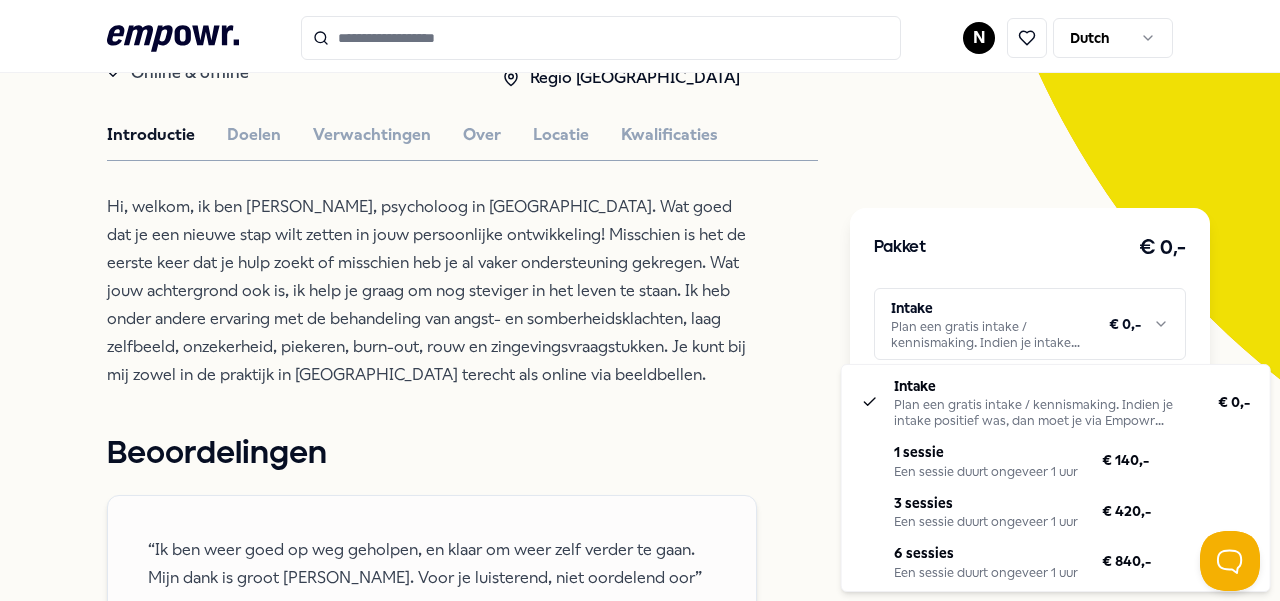 click on ".empowr-logo_svg__cls-1{fill:#03032f} N Dutch Alle categorieën   Self-care library Terug Focus Vitaal Psychologen Richard Plat Psycholoog Richard in Tilburg helpt bij angst, somberheid, laag zelfbeeld, burn-out, rouw en zingevingsvragen, fysiek of online. Individueel Online & offline Nederlands Regio  Zuid  NL  Introductie Doelen Verwachtingen Over Locatie Kwalificaties Hi, welkom, ik ben Richard, psycholoog in Tilburg. Wat goed dat je een nieuwe stap wilt zetten in jouw persoonlijke ontwikkeling! Misschien is het de eerste keer dat je hulp zoekt of misschien heb je al vaker ondersteuning gekregen. Wat jouw achtergrond ook is, ik help je graag om nog steviger in het leven te staan. Ik heb onder andere ervaring met de behandeling van angst- en somberheidsklachten, laag zelfbeeld, onzekerheid, piekeren, burn-out, rouw en zingevingsvraagstukken. Je kunt bij mij zowel in de praktijk in Tilburg terecht als online via beeldbellen. Beoordelingen Anoniem, Tilburg  Anoniem, Tilburg  Anoniem, Tilburg  Aanbevolen" at bounding box center (640, 300) 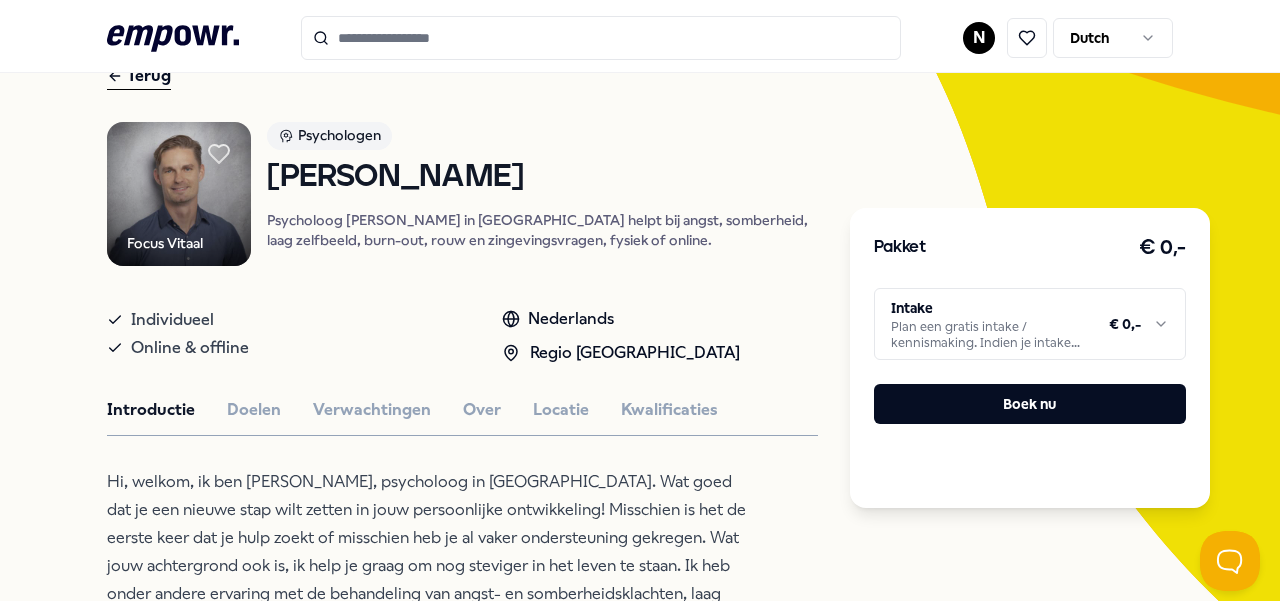 scroll, scrollTop: 72, scrollLeft: 0, axis: vertical 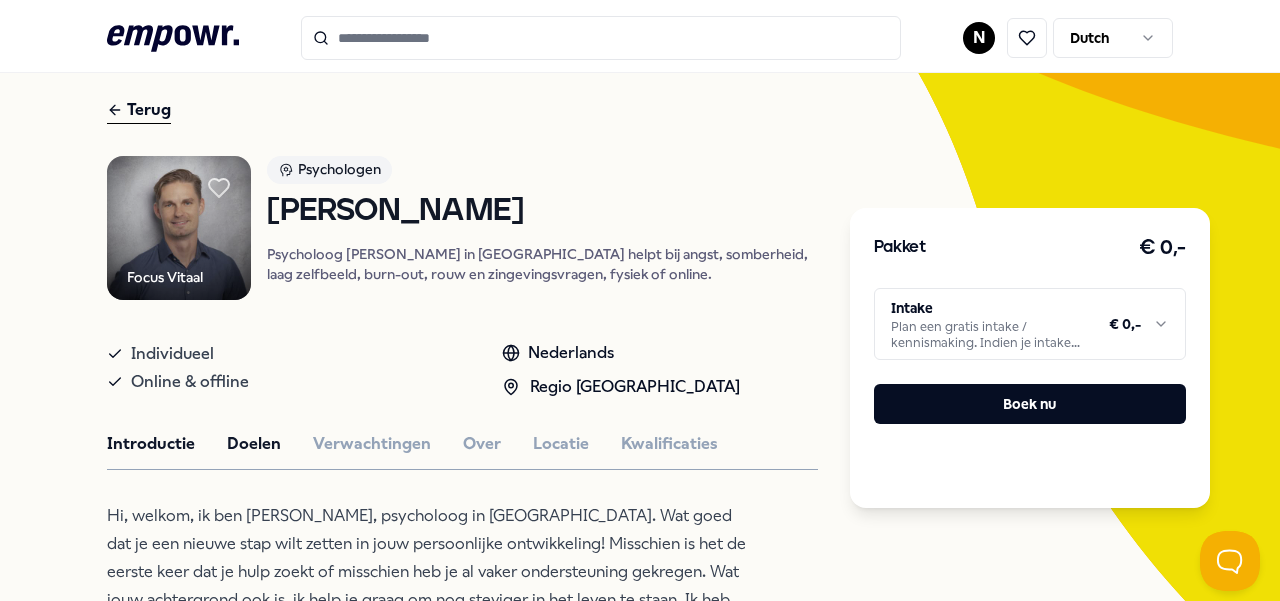 click on "Doelen" at bounding box center [254, 444] 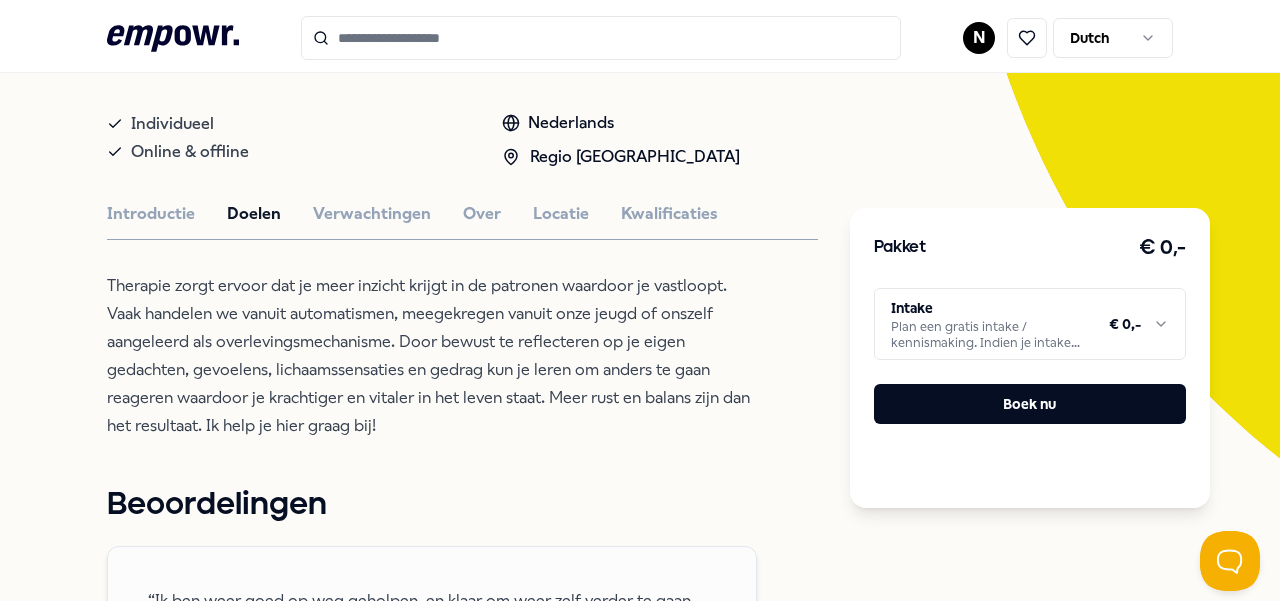 scroll, scrollTop: 294, scrollLeft: 0, axis: vertical 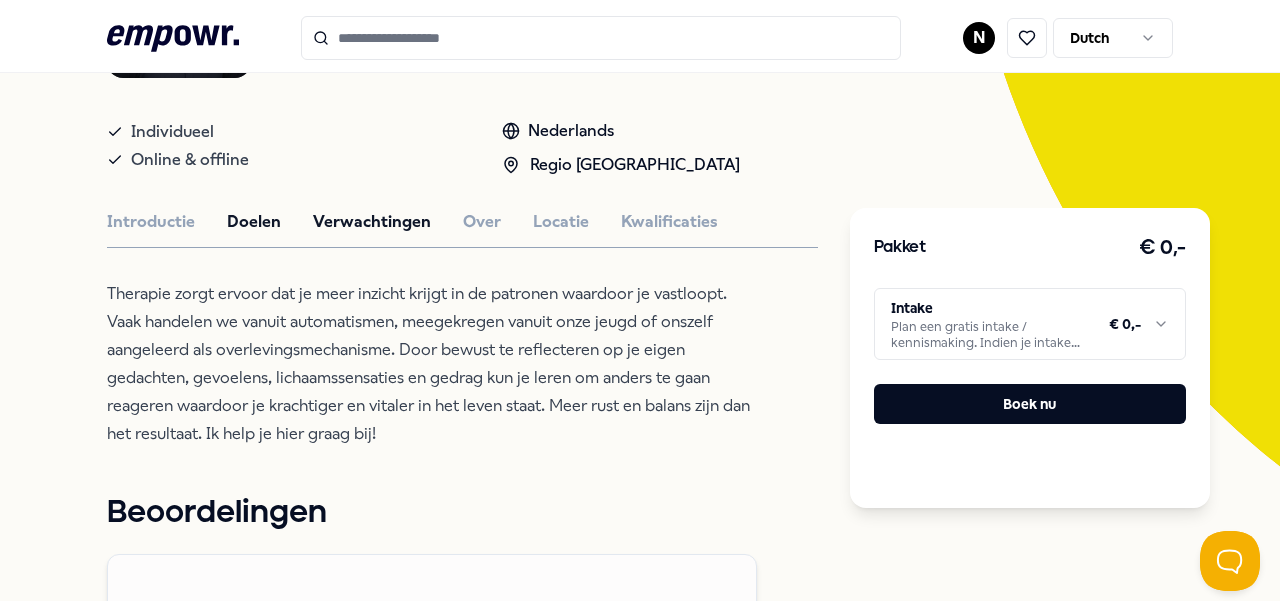 click on "Verwachtingen" at bounding box center [372, 222] 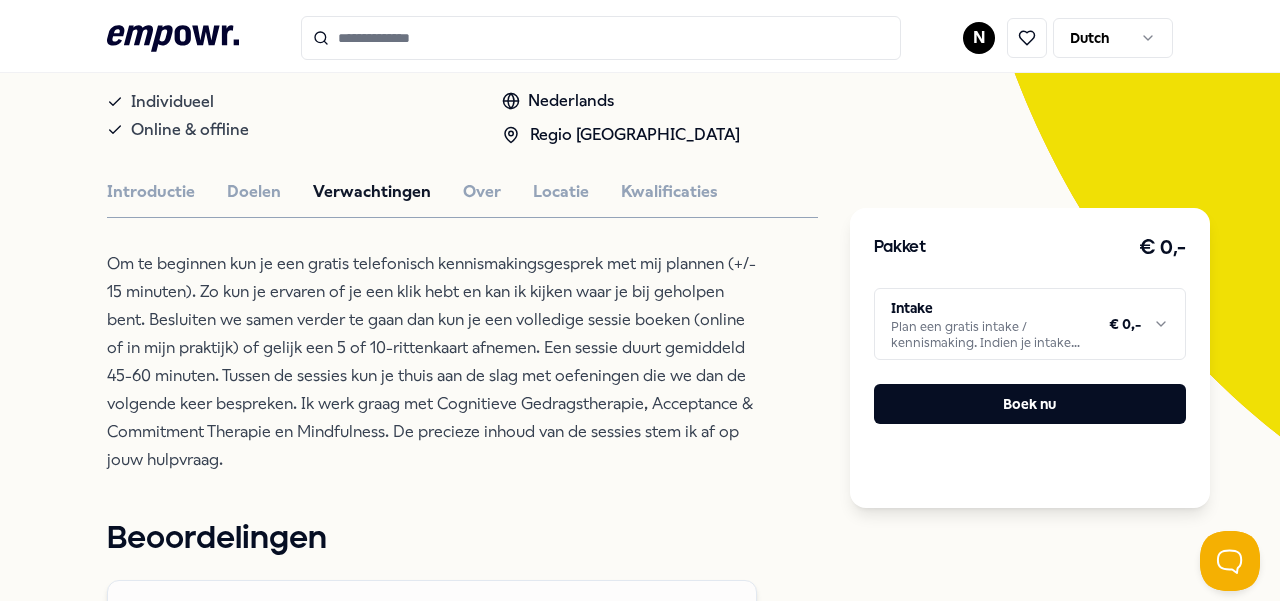 scroll, scrollTop: 322, scrollLeft: 0, axis: vertical 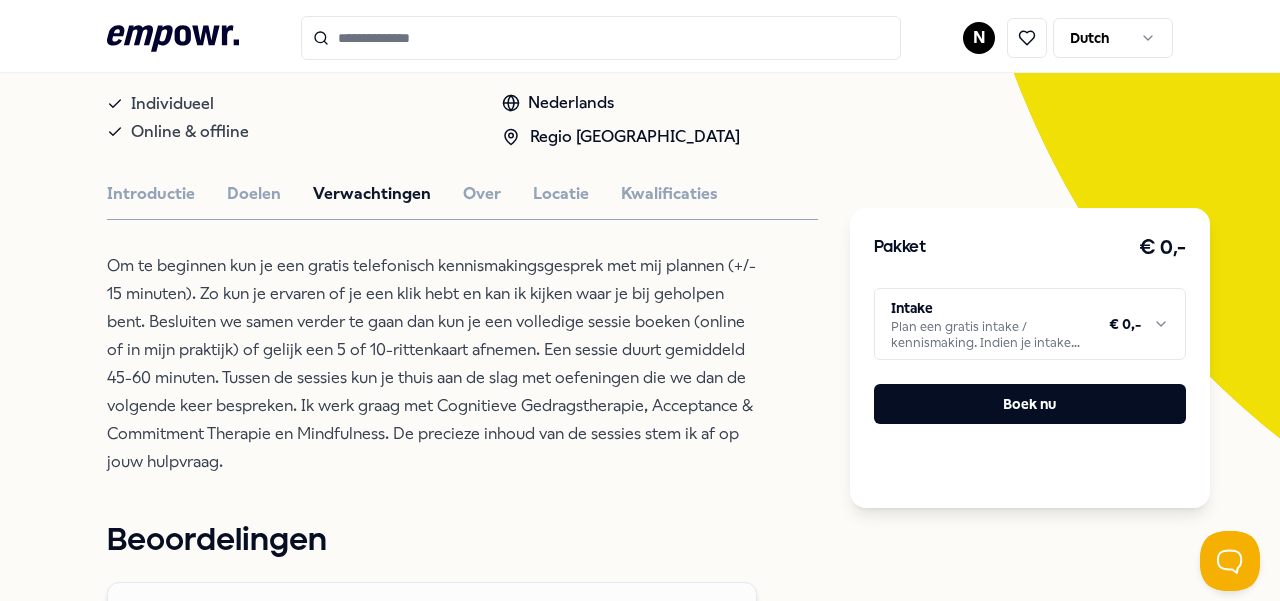 click on "Focus Vitaal Psychologen Richard Plat Psycholoog Richard in Tilburg helpt bij angst, somberheid, laag zelfbeeld, burn-out, rouw en zingevingsvragen, fysiek of online. Individueel Online & offline Nederlands Regio  Zuid  NL  Introductie Doelen Verwachtingen Over Locatie Kwalificaties Om te beginnen kun je een gratis telefonisch kennismakingsgesprek met mij plannen (+/- 15 minuten). Zo kun je ervaren of je een klik hebt en kan ik kijken waar je bij geholpen bent. Besluiten we samen verder te gaan dan kun je een volledige sessie boeken (online of in mijn praktijk) of gelijk een 5 of 10-rittenkaart afnemen. Een sessie duurt gemiddeld 45-60 minuten. Tussen de sessies kun je thuis aan de slag met oefeningen die we dan de volgende keer bespreken. Ik werk graag met Cognitieve Gedragstherapie, Acceptance & Commitment Therapie en Mindfulness. De precieze inhoud van de sessies stem ik af op jouw hulpvraag.  Beoordelingen Anoniem, Tilburg  Anoniem, Tilburg  Anoniem, Tilburg  Aanbevolen Beweging Regio Amsterdam" at bounding box center [462, 826] 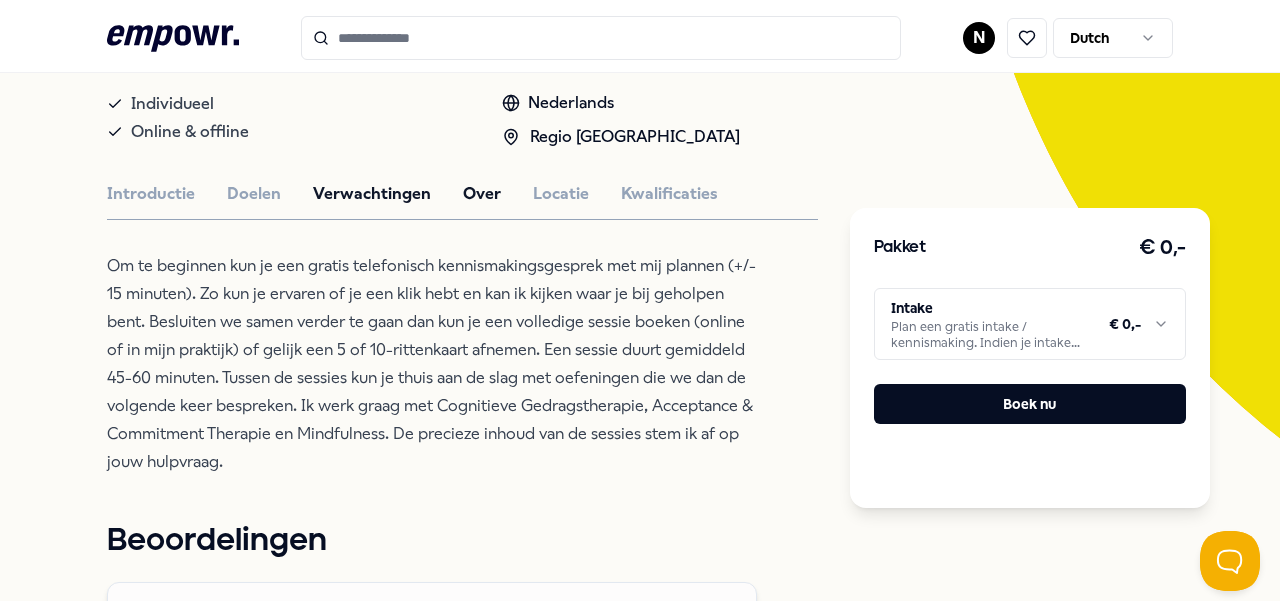 click on "Over" at bounding box center (482, 194) 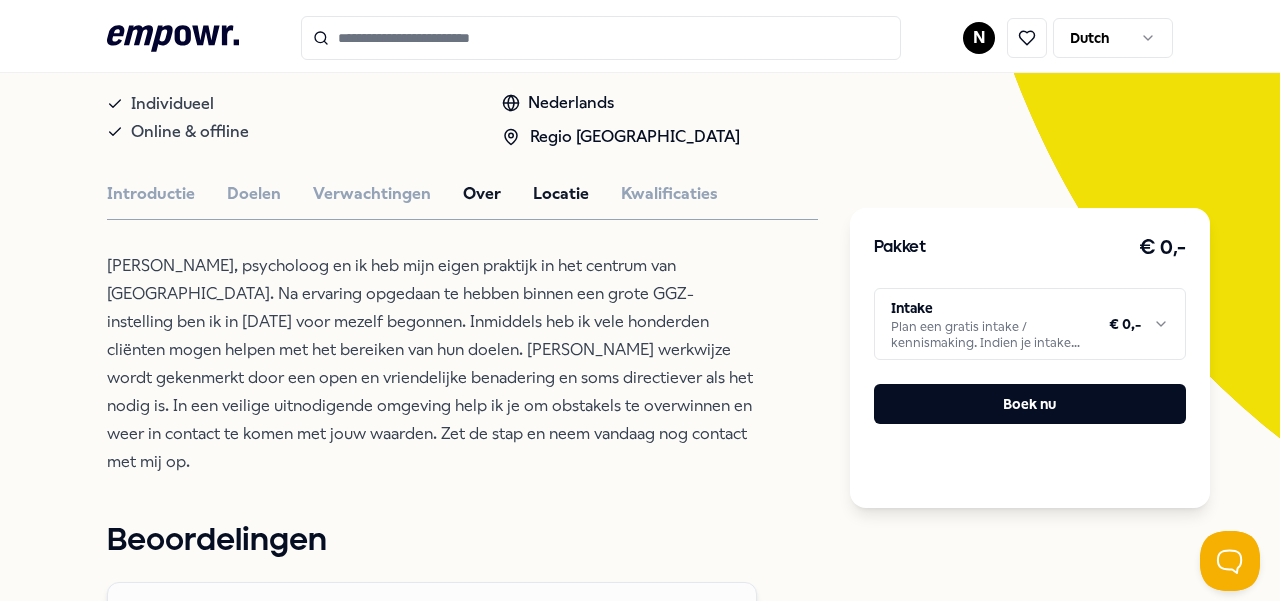 click on "Locatie" at bounding box center (561, 194) 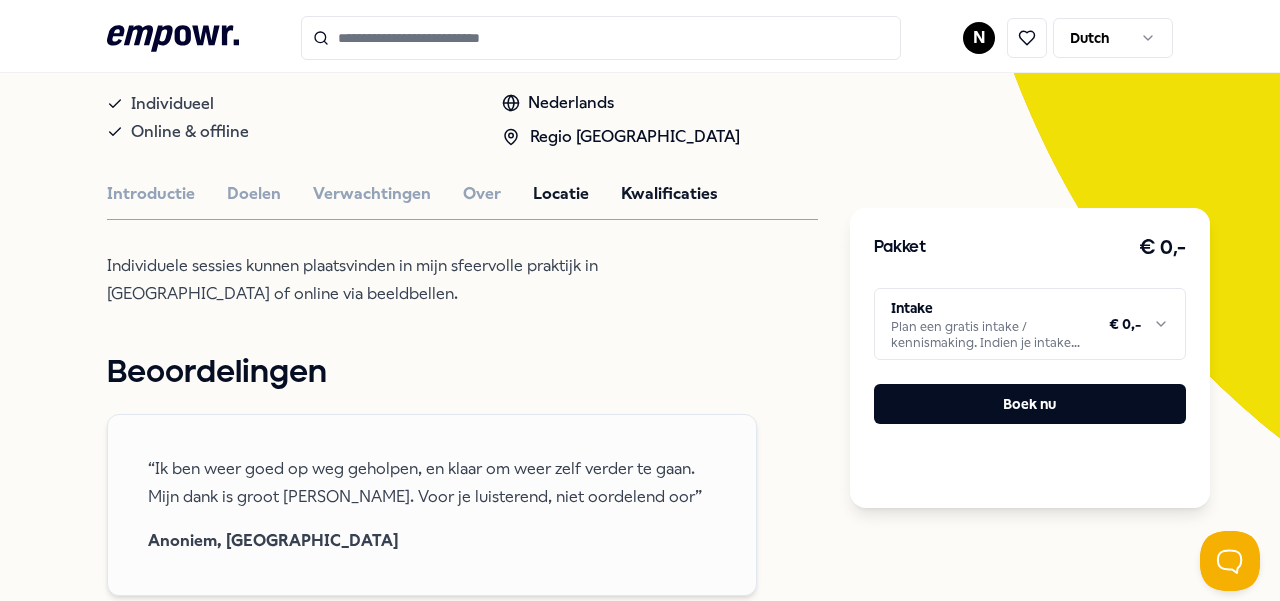 click on "Kwalificaties" at bounding box center [669, 194] 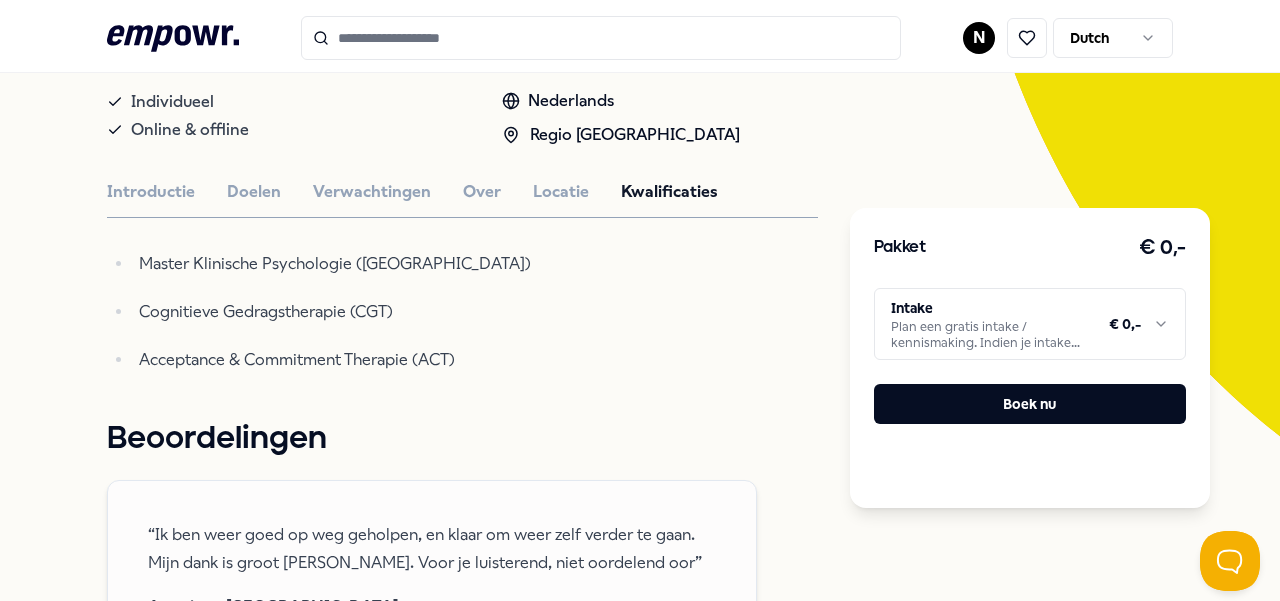scroll, scrollTop: 322, scrollLeft: 0, axis: vertical 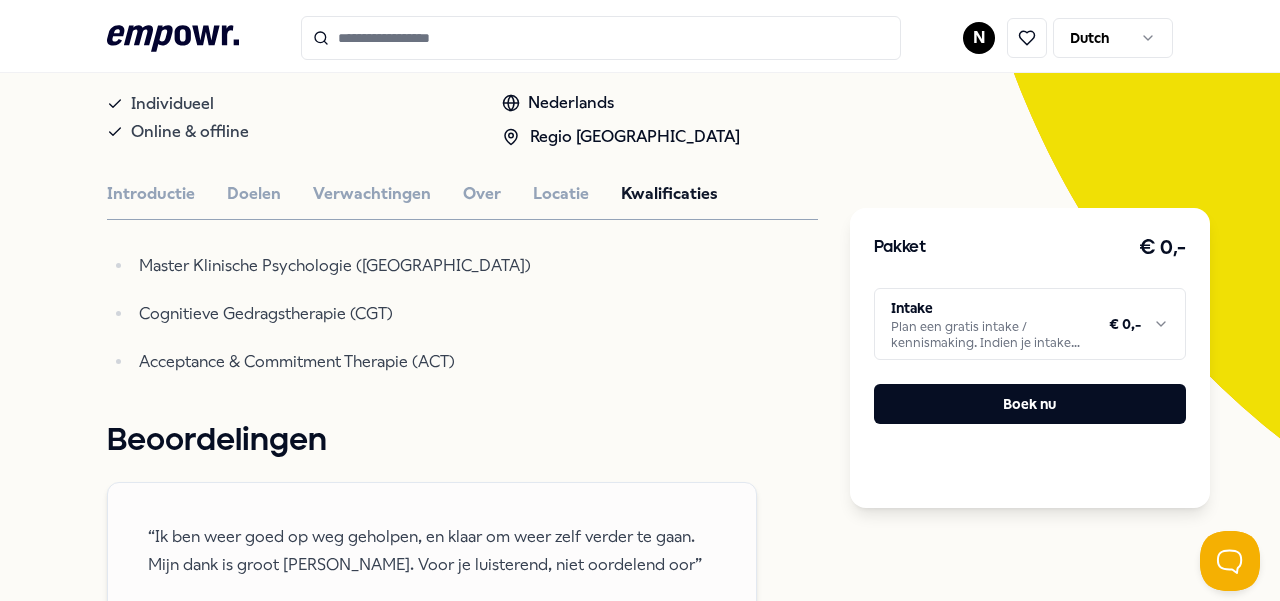 click on "Focus Vitaal Psychologen Richard Plat Psycholoog Richard in Tilburg helpt bij angst, somberheid, laag zelfbeeld, burn-out, rouw en zingevingsvragen, fysiek of online. Individueel Online & offline Nederlands Regio  Zuid  NL  Introductie Doelen Verwachtingen Over Locatie Kwalificaties  Master Klinische Psychologie (Tilburg Universiteit)  Cognitieve Gedragstherapie (CGT)  Acceptance & Commitment Therapie (ACT) Beoordelingen “Ik ben weer goed op weg geholpen, en klaar om weer zelf verder te gaan. Mijn dank is groot Richard. Voor je luisterend, niet oordelend oor” Anoniem, Tilburg  "Richard luistert aandachtig en stelt verdiepende vragen, laat je vertellen. Vanuit daar stelt hij adviezen / nieuwe vragen op waarmee je aan de slag kan. Hij laat mij zelf het proces vormgeven en dat zorgt voor een veilig gevoel.” Anoniem, Tilburg  Anoniem, Tilburg  Aanbevolen Beweging Regio Amsterdam    Fitness & Personal training TrainMore Rotterdam Black Label: Open Gym Engels Vanaf  € 290,- Beweging Regio  Zuid  NL" at bounding box center [462, 776] 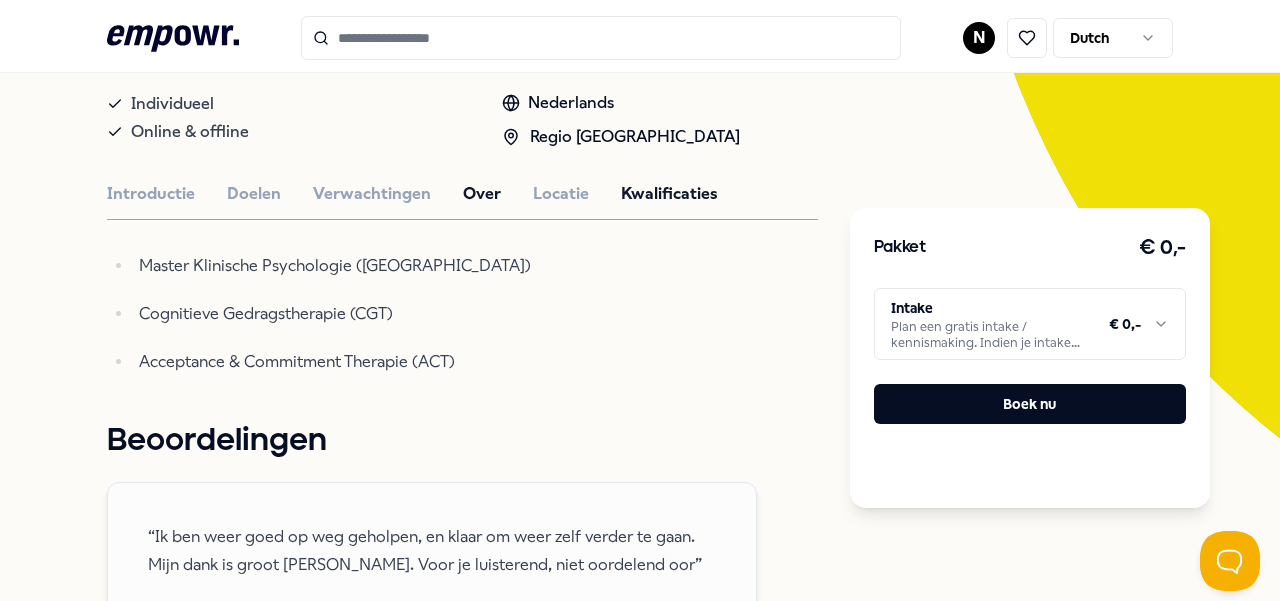 click on "Over" at bounding box center [482, 194] 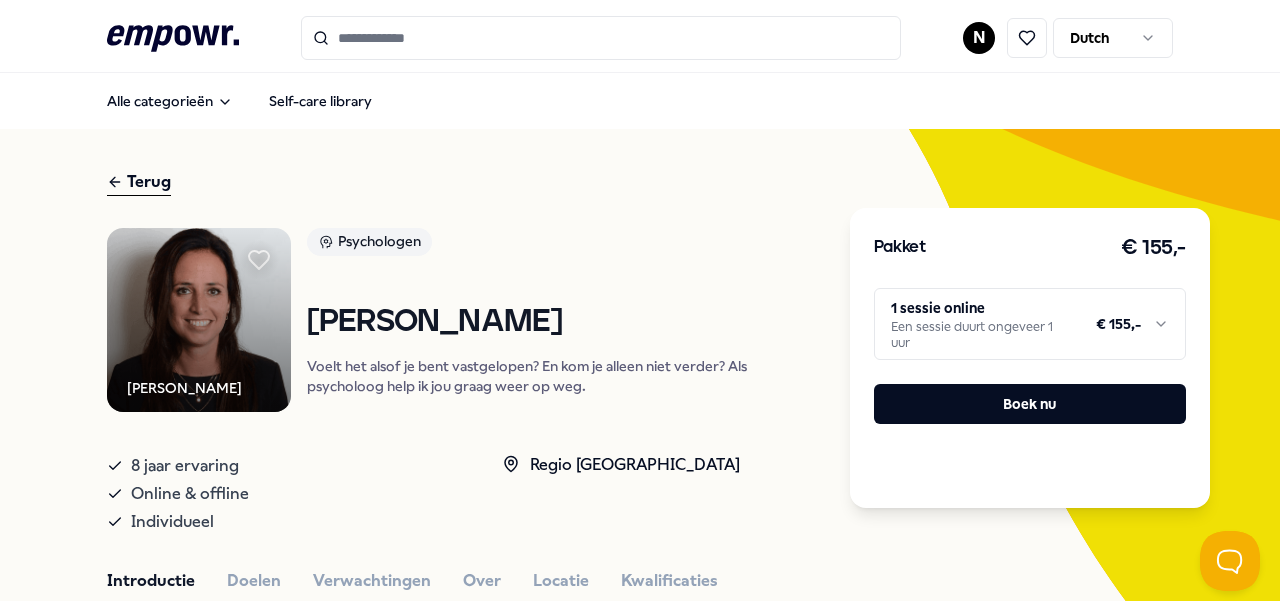 scroll, scrollTop: 0, scrollLeft: 0, axis: both 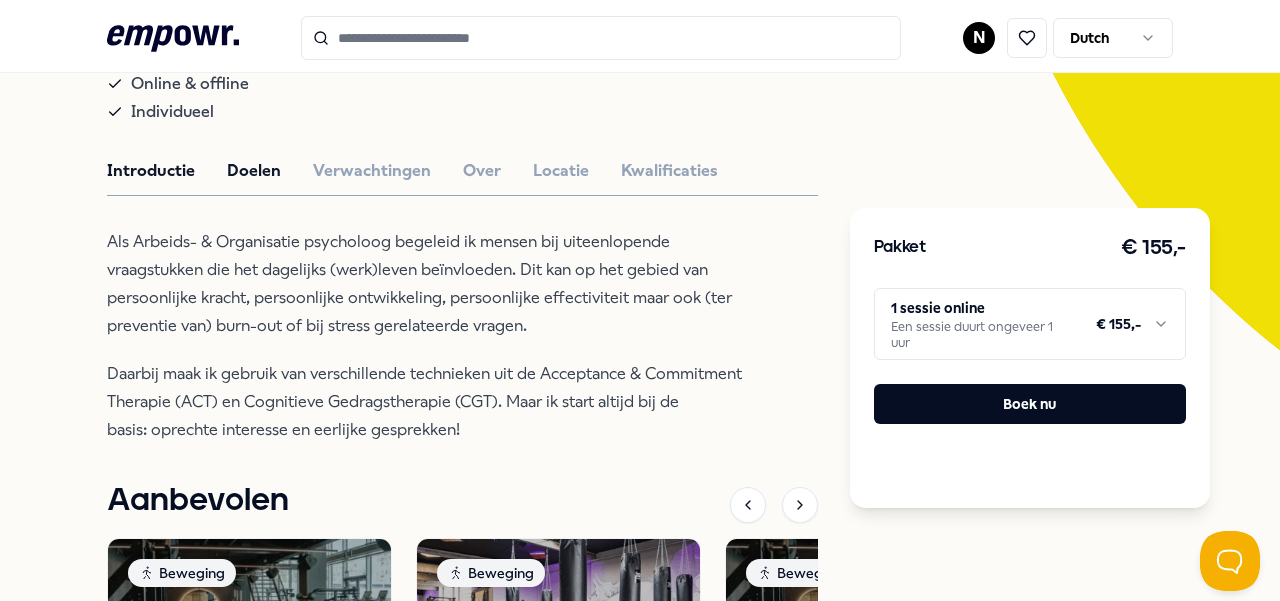 click on "Doelen" at bounding box center (254, 171) 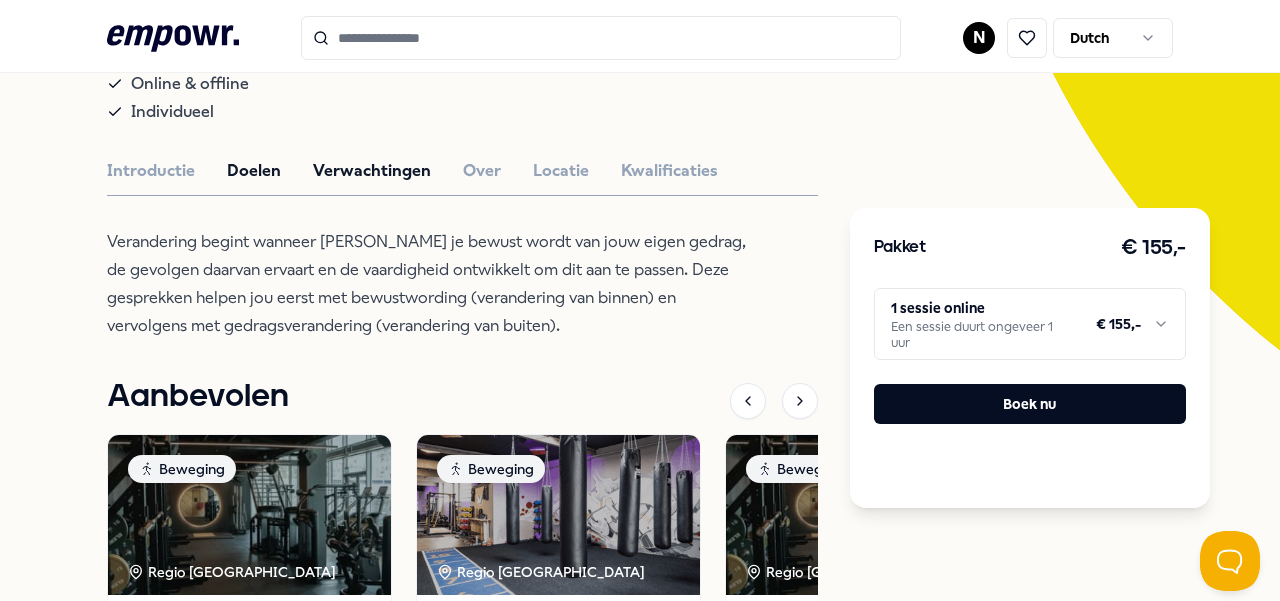 click on "Verwachtingen" at bounding box center (372, 171) 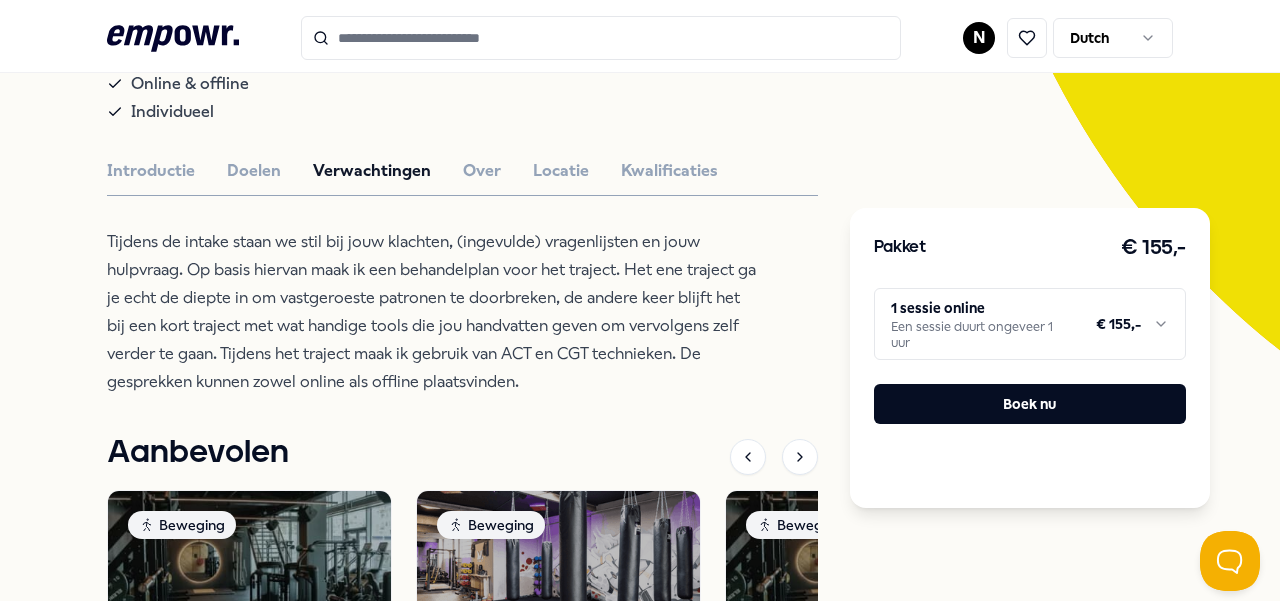 click on "Introductie Doelen Verwachtingen Over Locatie Kwalificaties" at bounding box center (462, 171) 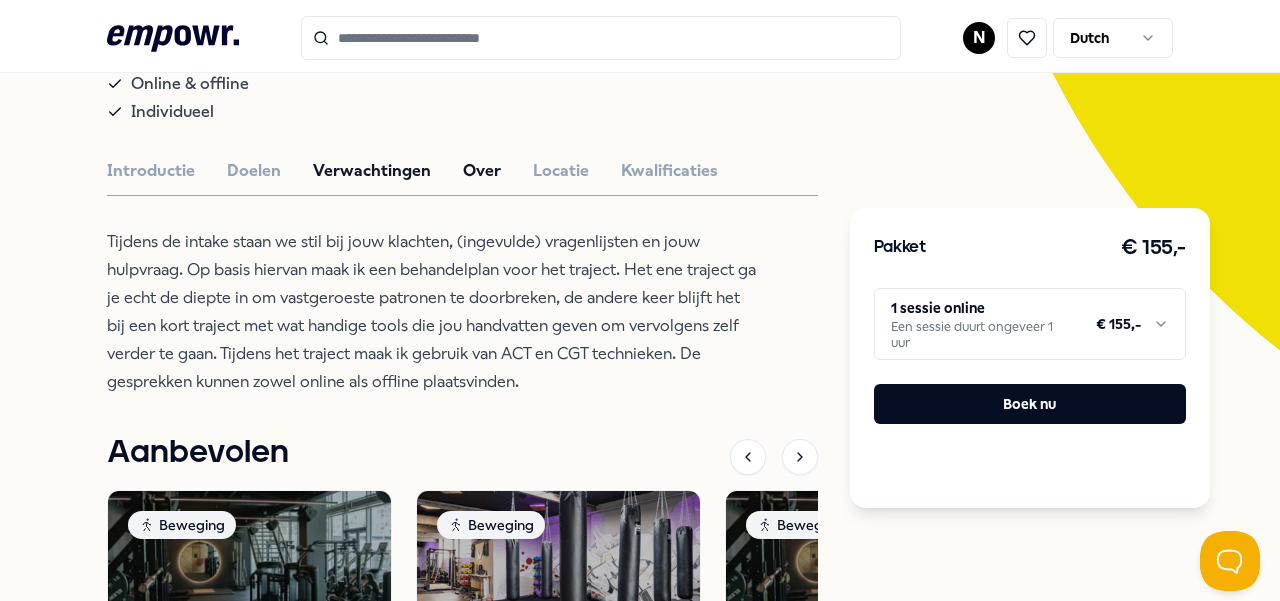 click on "Over" at bounding box center [482, 171] 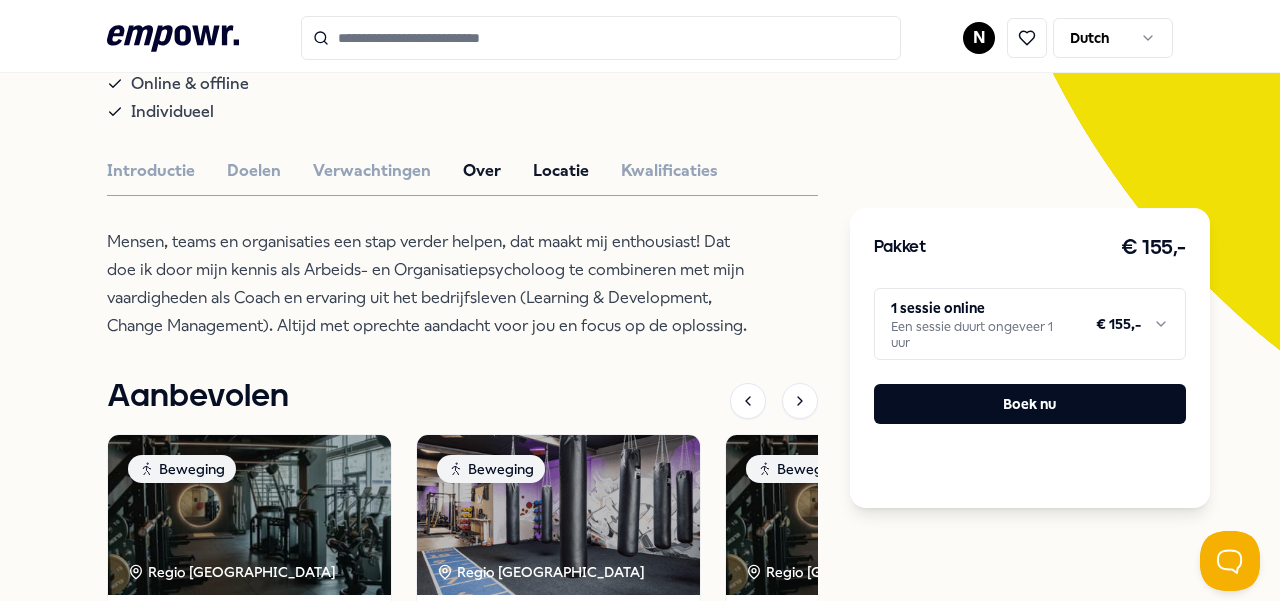 click on "Locatie" at bounding box center (561, 171) 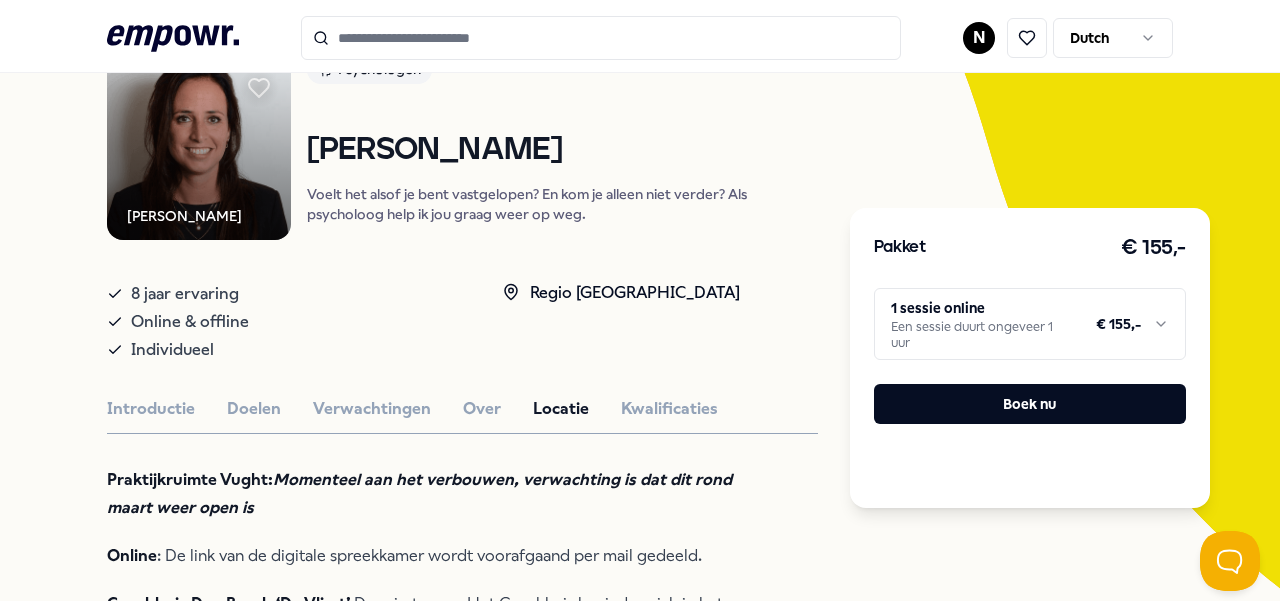 scroll, scrollTop: 175, scrollLeft: 0, axis: vertical 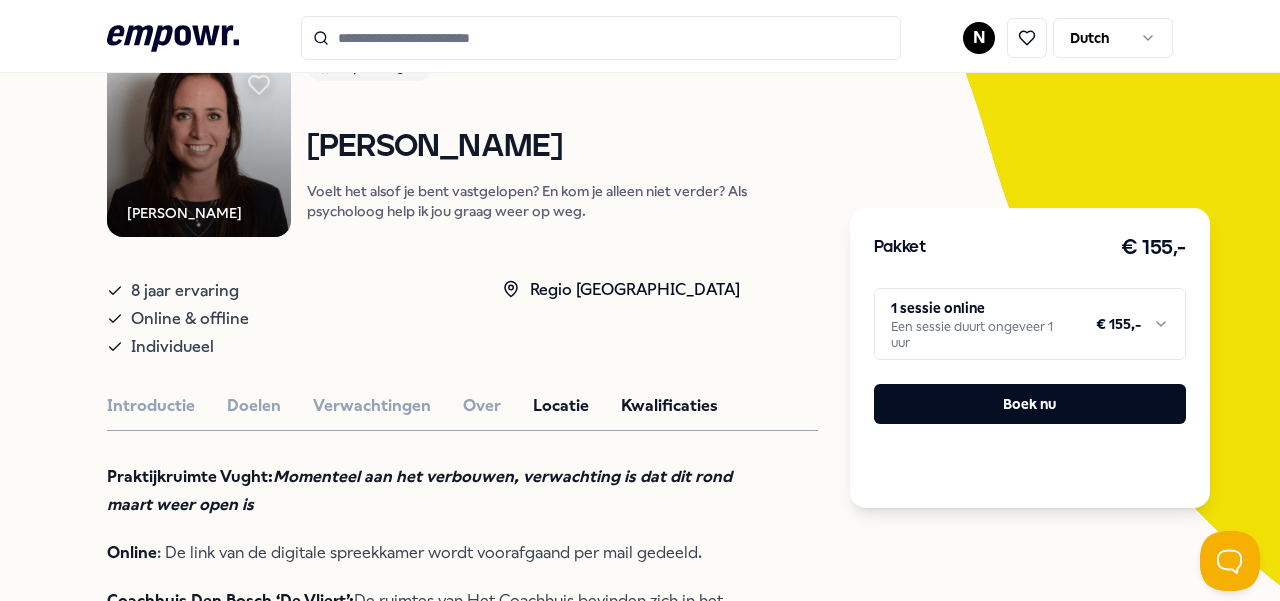 click on "Kwalificaties" at bounding box center [669, 406] 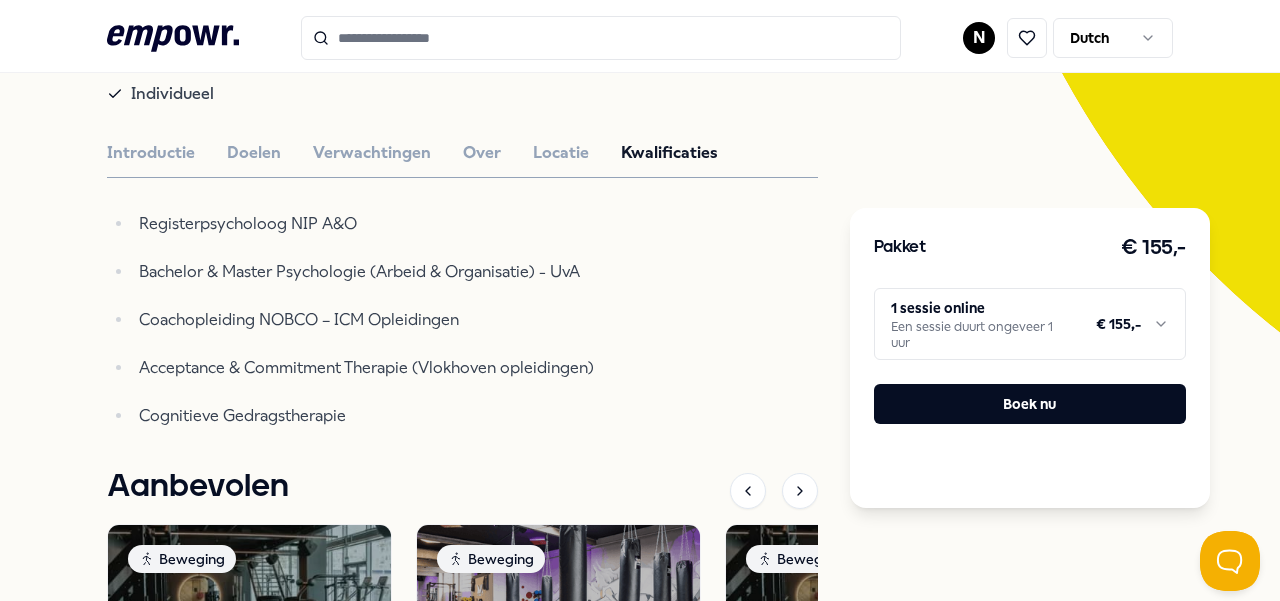 scroll, scrollTop: 359, scrollLeft: 0, axis: vertical 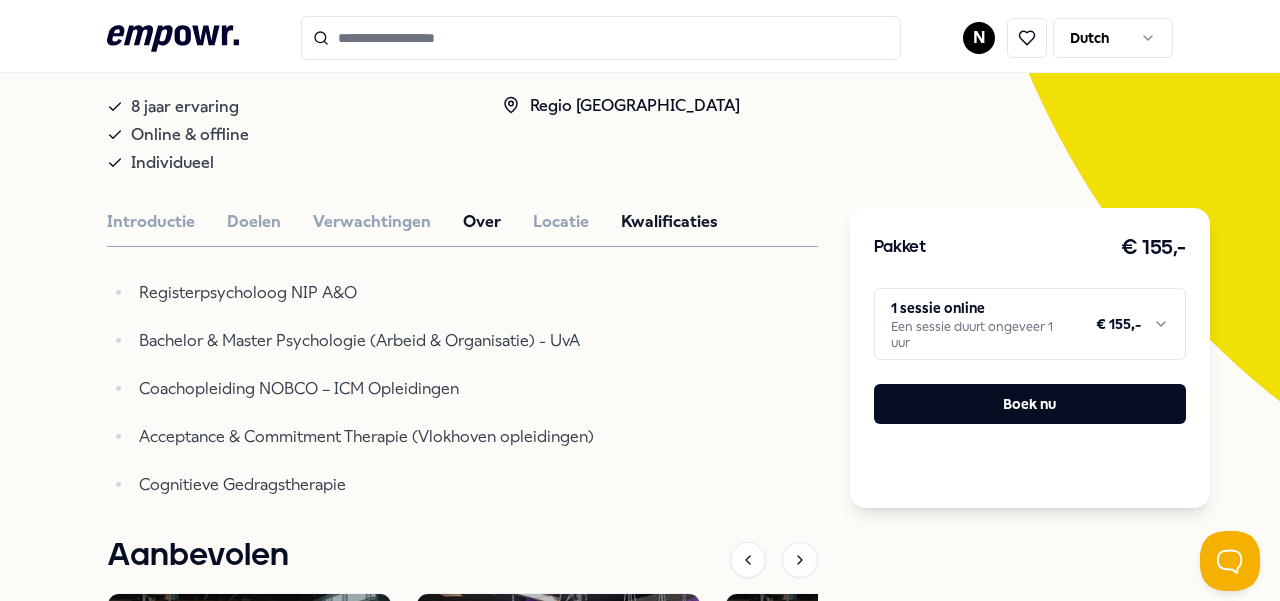 click on "Over" at bounding box center [482, 222] 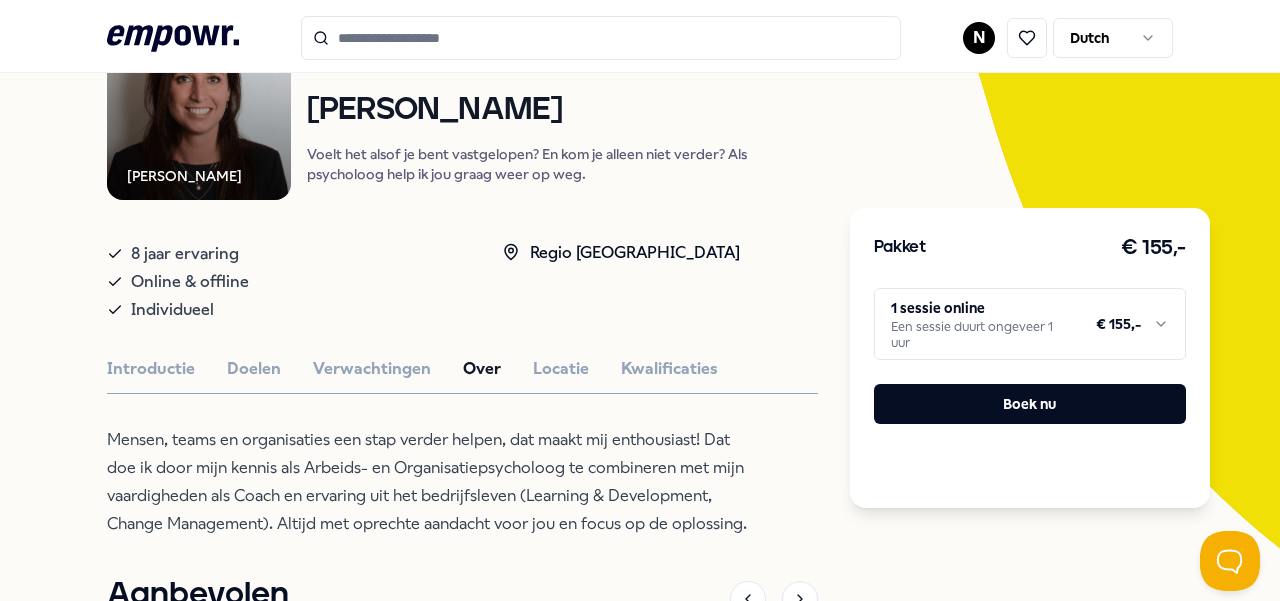 scroll, scrollTop: 211, scrollLeft: 0, axis: vertical 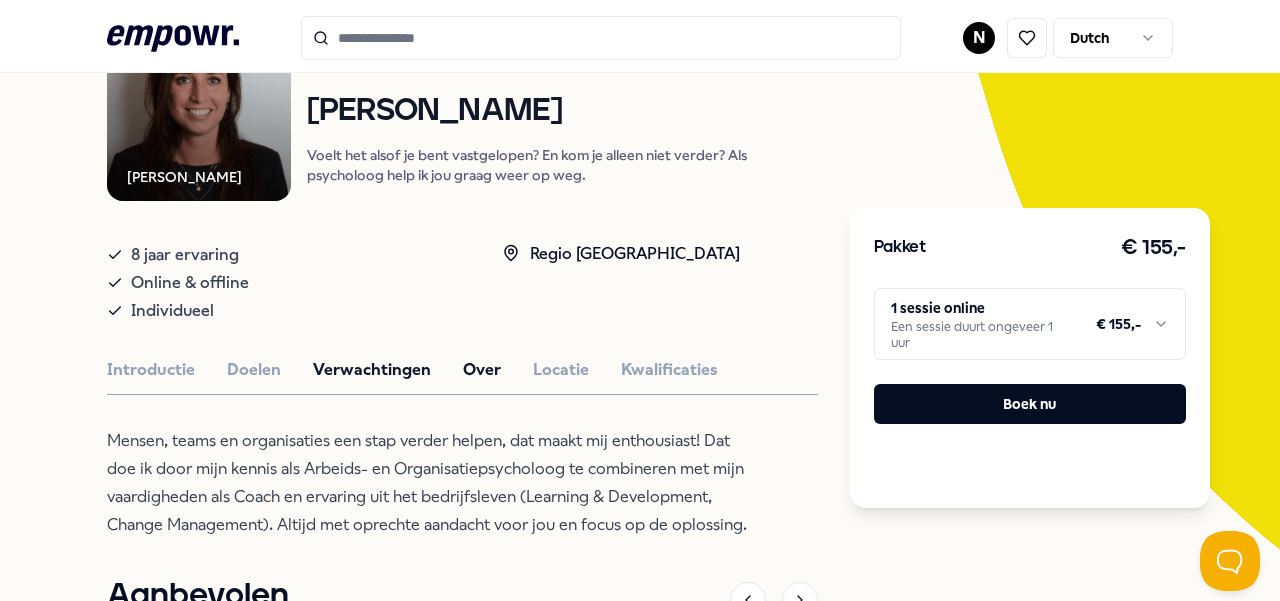 click on "Verwachtingen" at bounding box center (372, 370) 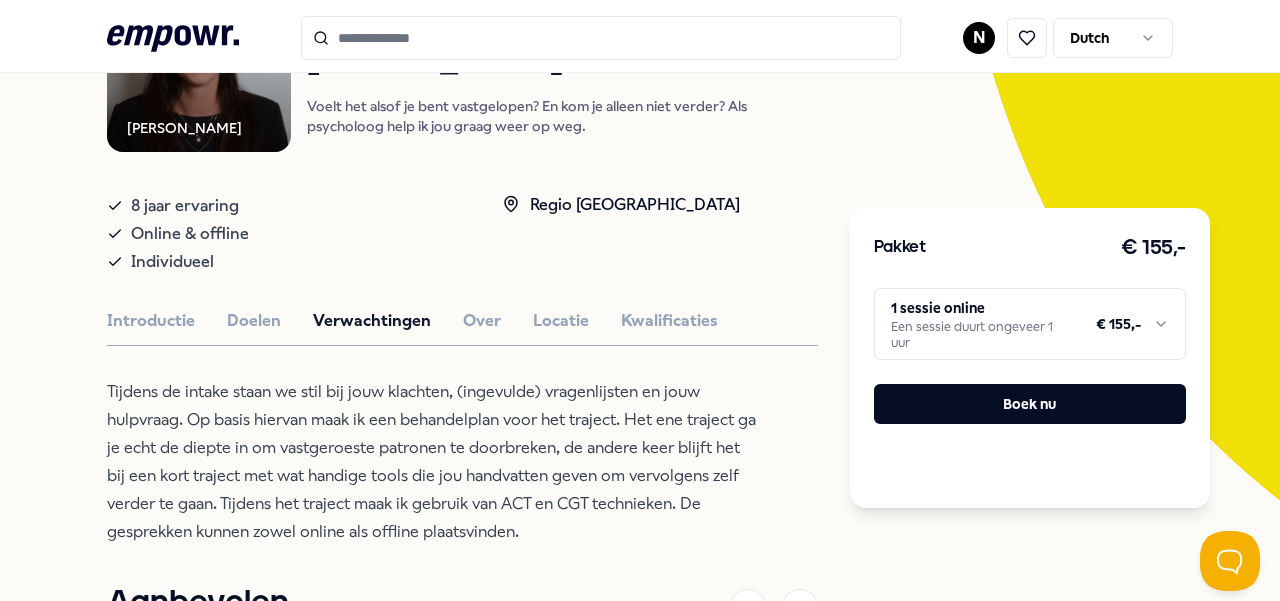 scroll, scrollTop: 261, scrollLeft: 0, axis: vertical 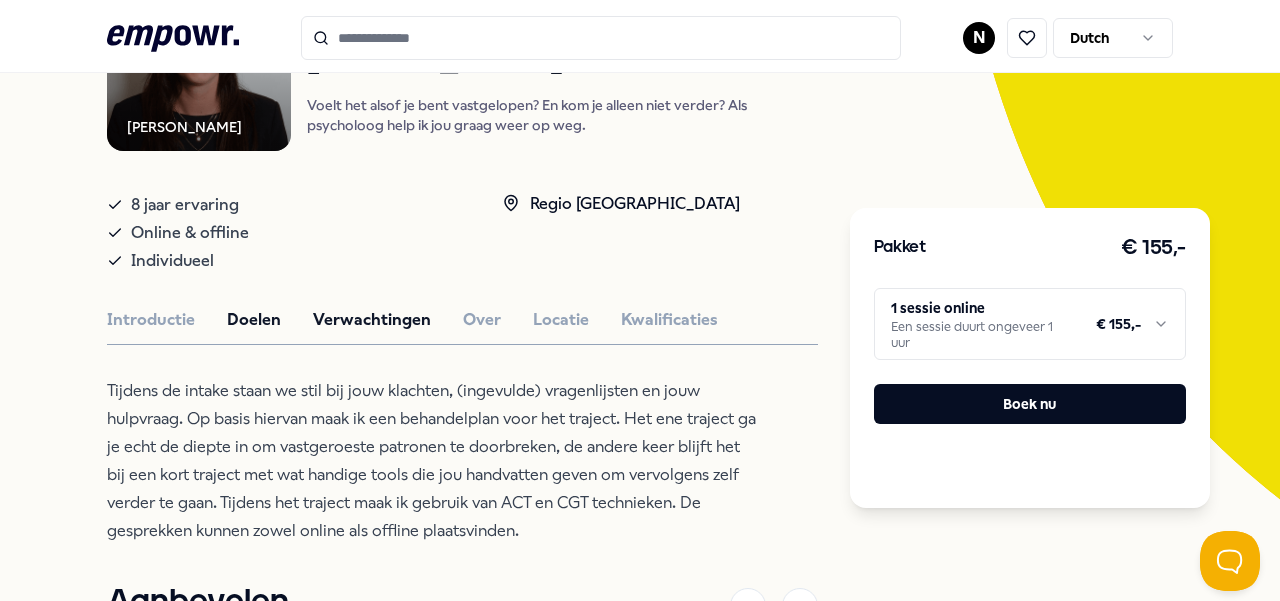 click on "Doelen" at bounding box center [254, 320] 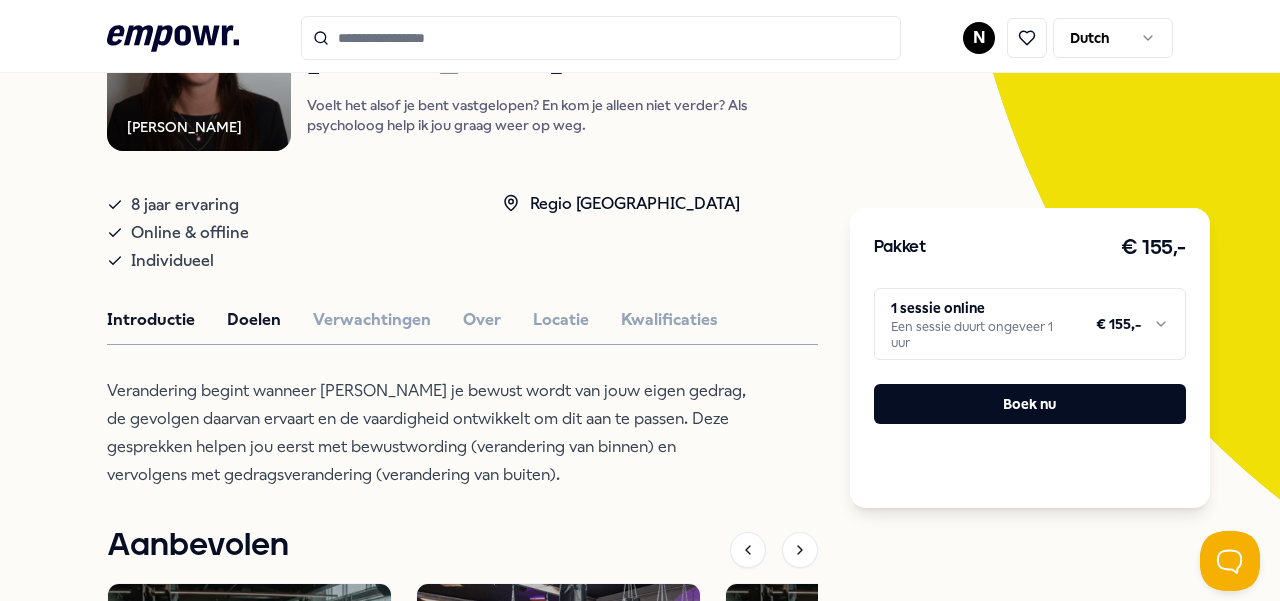 click on "Introductie" at bounding box center (151, 320) 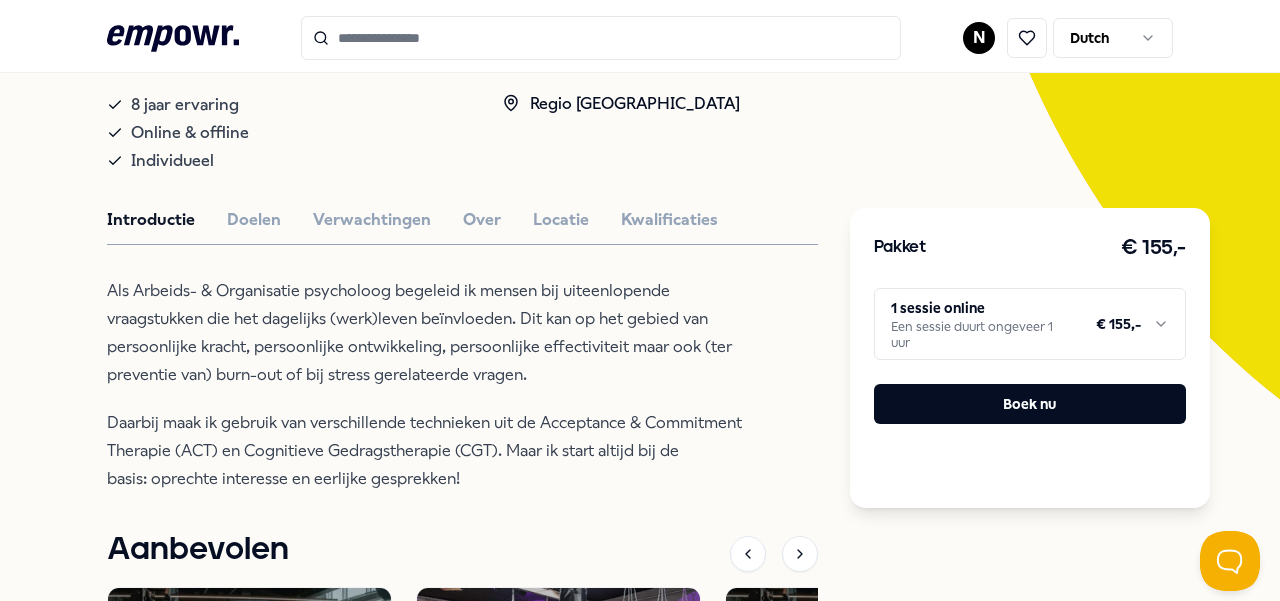 scroll, scrollTop: 367, scrollLeft: 0, axis: vertical 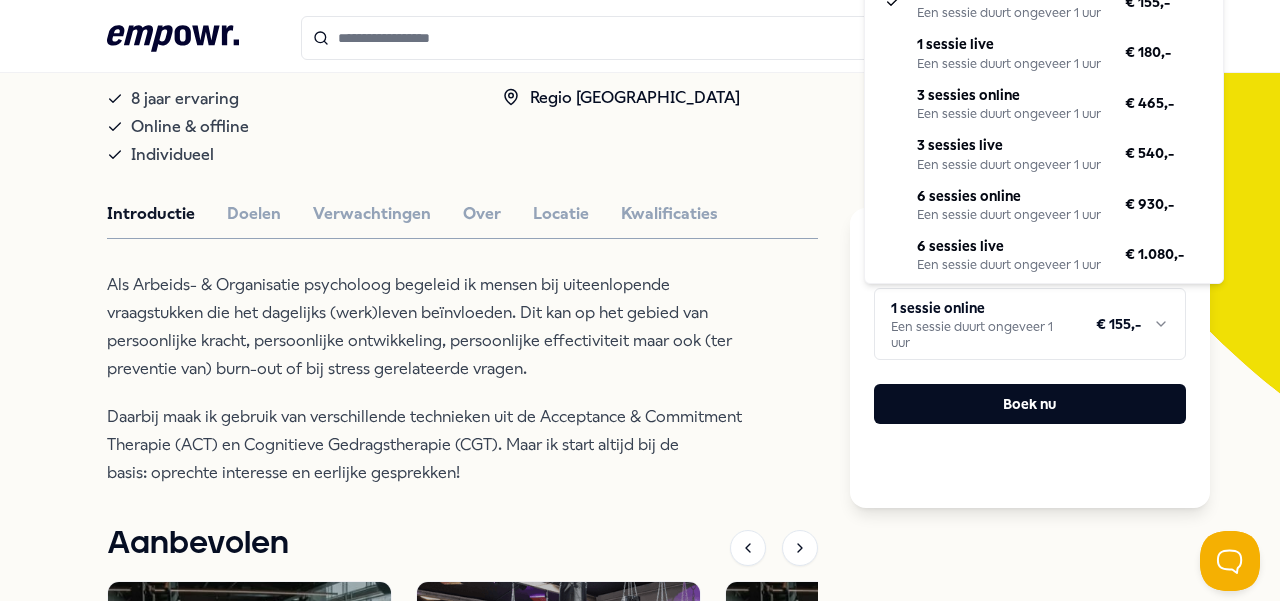 click on ".empowr-logo_svg__cls-1{fill:#03032f} N Dutch Alle categorieën   Self-care library Terug Robin Klijn Psychologen Robin Klijn Voelt het alsof je bent vastgelopen? En kom je alleen niet verder? Als psycholoog help ik jou graag weer op weg. 8 jaar ervaring Online & offline Individueel Regio  Zuid  NL  Introductie Doelen Verwachtingen Over Locatie Kwalificaties Als Arbeids- & Organisatie psycholoog begeleid ik mensen bij uiteenlopende vraagstukken die het dagelijks (werk)leven beïnvloeden. Dit kan op het gebied van persoonlijke kracht, persoonlijke ontwikkeling, persoonlijke effectiviteit maar ook (ter preventie van) burn-out of bij stress gerelateerde vragen. Daarbij maak ik gebruik van verschillende technieken uit de Acceptance & Commitment Therapie (ACT) en Cognitieve Gedragstherapie (CGT). Maar ik start altijd bij de basis: oprechte interesse en eerlijke gesprekken!  Aanbevolen Beweging Regio Amsterdam    Fitness & Personal training TrainMore Rotterdam Black Label: Open Gym Engels Vanaf  € 290,-" at bounding box center [640, 300] 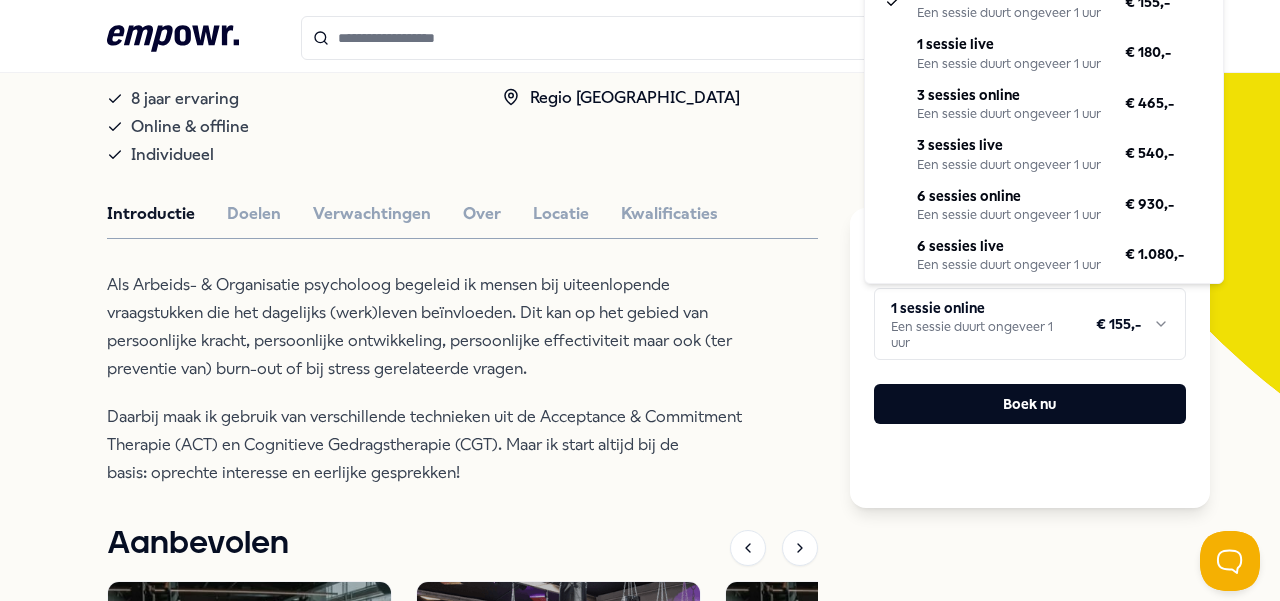 click on ".empowr-logo_svg__cls-1{fill:#03032f} N Dutch Alle categorieën   Self-care library Terug Robin Klijn Psychologen Robin Klijn Voelt het alsof je bent vastgelopen? En kom je alleen niet verder? Als psycholoog help ik jou graag weer op weg. 8 jaar ervaring Online & offline Individueel Regio  Zuid  NL  Introductie Doelen Verwachtingen Over Locatie Kwalificaties Als Arbeids- & Organisatie psycholoog begeleid ik mensen bij uiteenlopende vraagstukken die het dagelijks (werk)leven beïnvloeden. Dit kan op het gebied van persoonlijke kracht, persoonlijke ontwikkeling, persoonlijke effectiviteit maar ook (ter preventie van) burn-out of bij stress gerelateerde vragen. Daarbij maak ik gebruik van verschillende technieken uit de Acceptance & Commitment Therapie (ACT) en Cognitieve Gedragstherapie (CGT). Maar ik start altijd bij de basis: oprechte interesse en eerlijke gesprekken!  Aanbevolen Beweging Regio Amsterdam    Fitness & Personal training TrainMore Rotterdam Black Label: Open Gym Engels Vanaf  € 290,-" at bounding box center [640, 300] 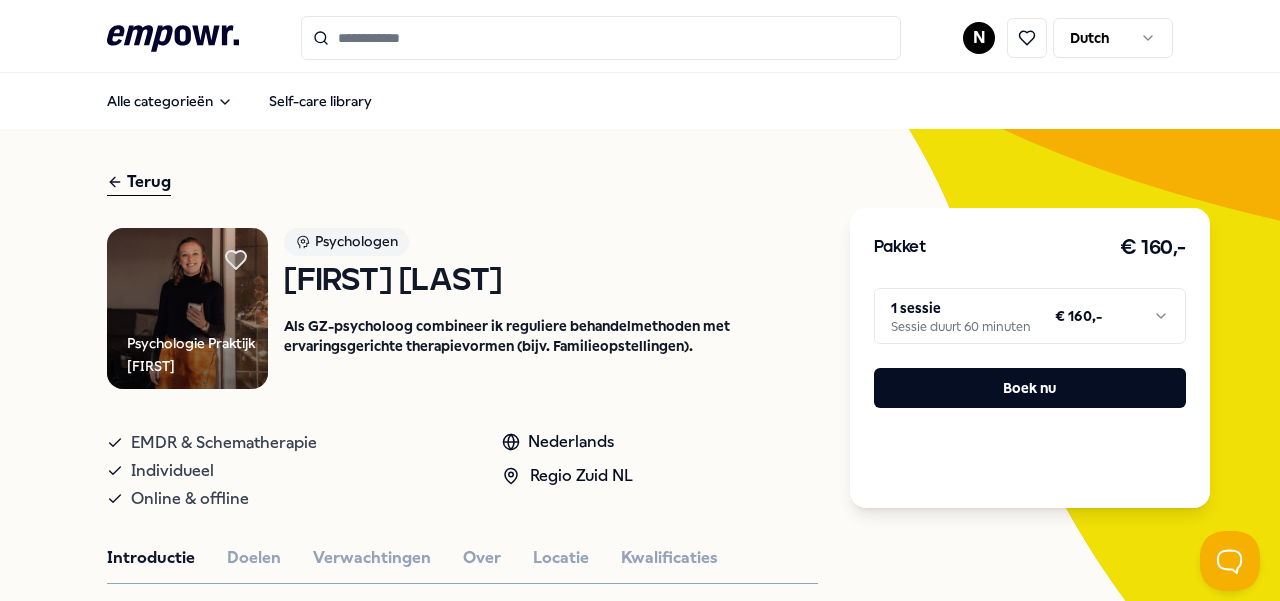 scroll, scrollTop: 0, scrollLeft: 0, axis: both 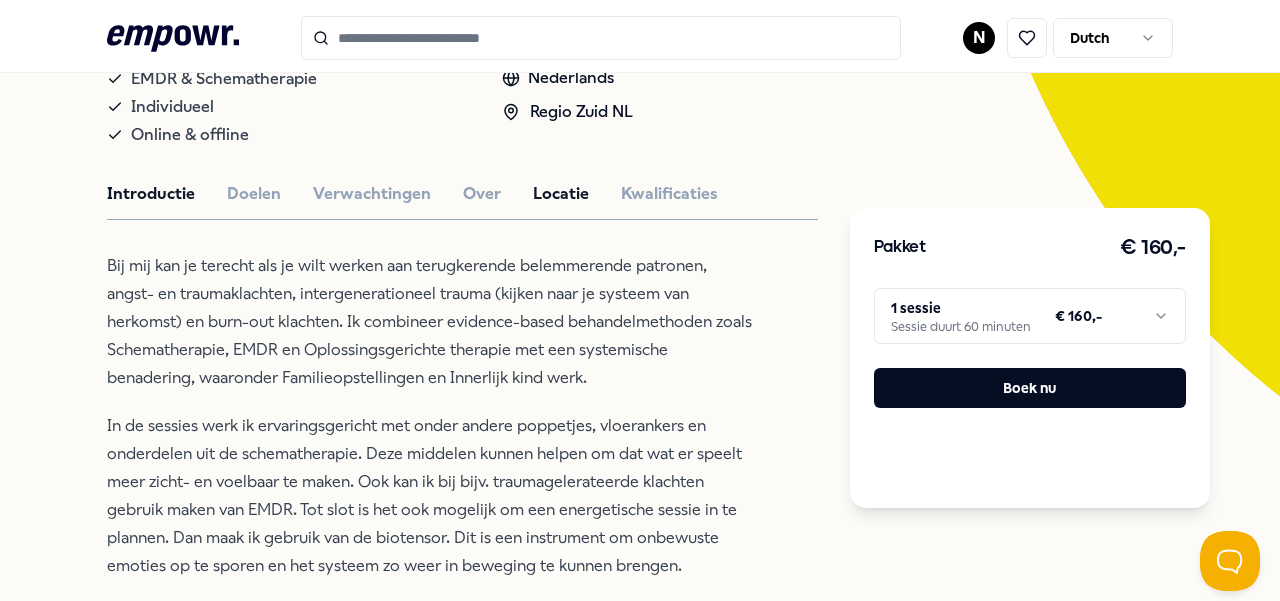 click on "Locatie" at bounding box center [561, 194] 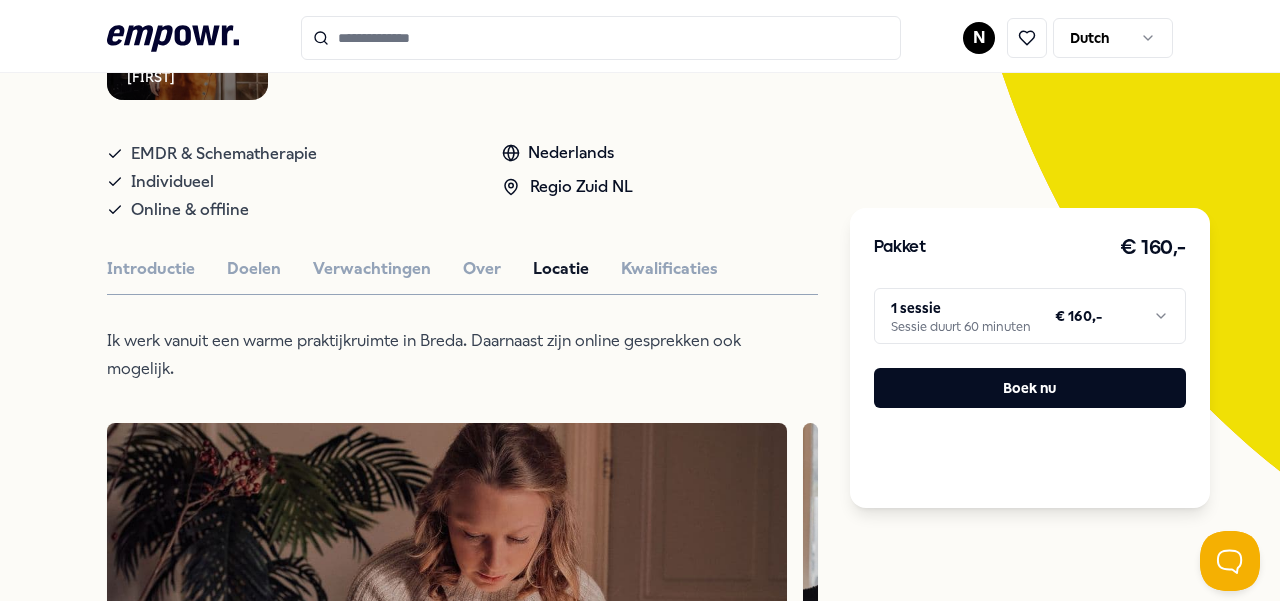 scroll, scrollTop: 285, scrollLeft: 0, axis: vertical 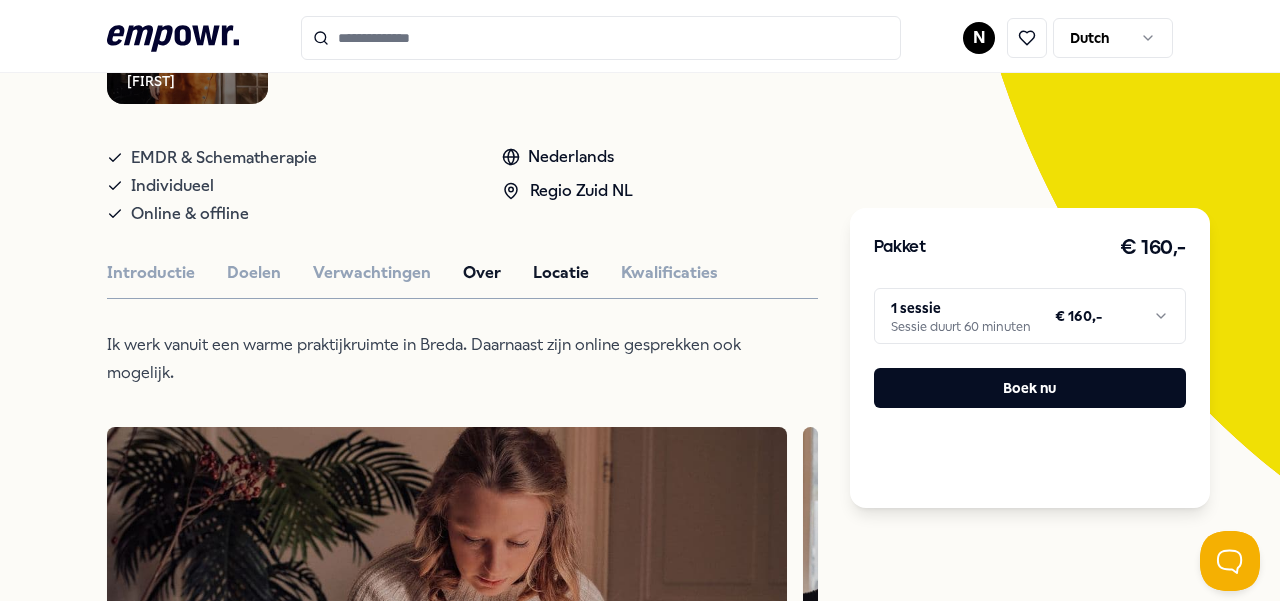 click on "Over" at bounding box center [482, 273] 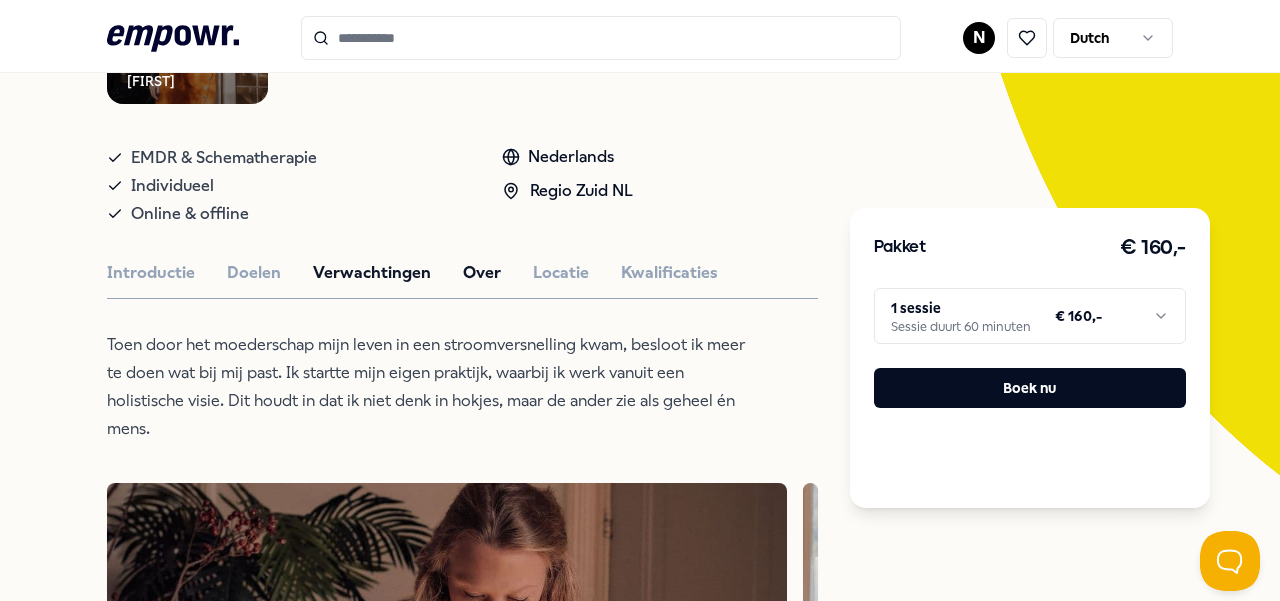 click on "Verwachtingen" at bounding box center (372, 273) 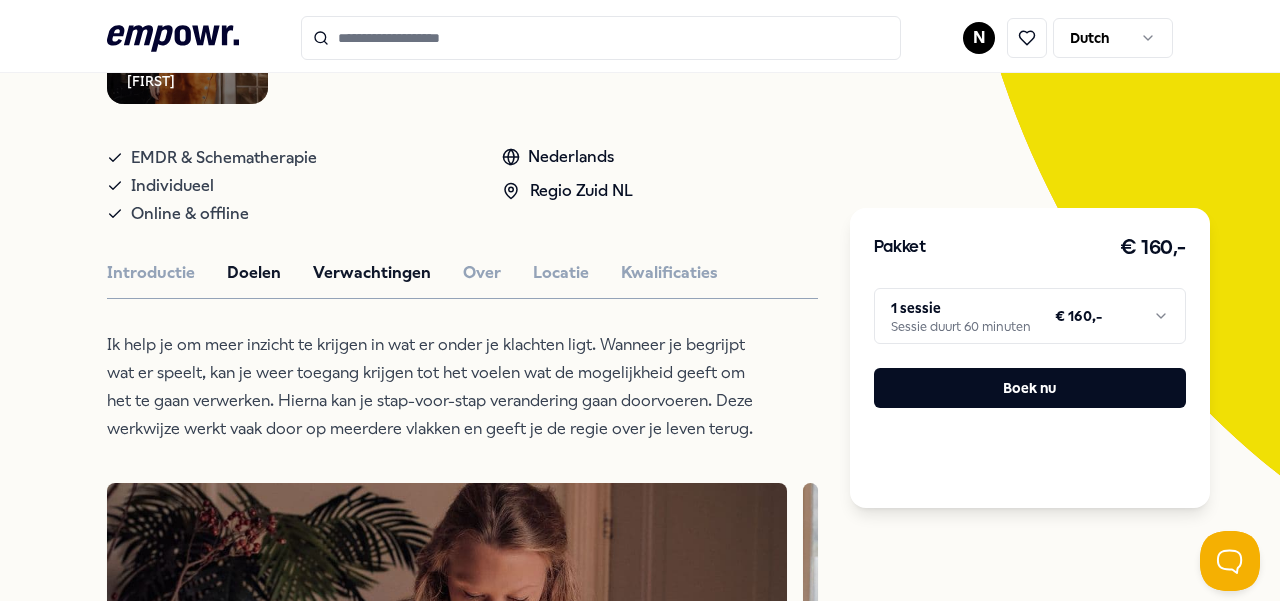 click on "Doelen" at bounding box center [254, 273] 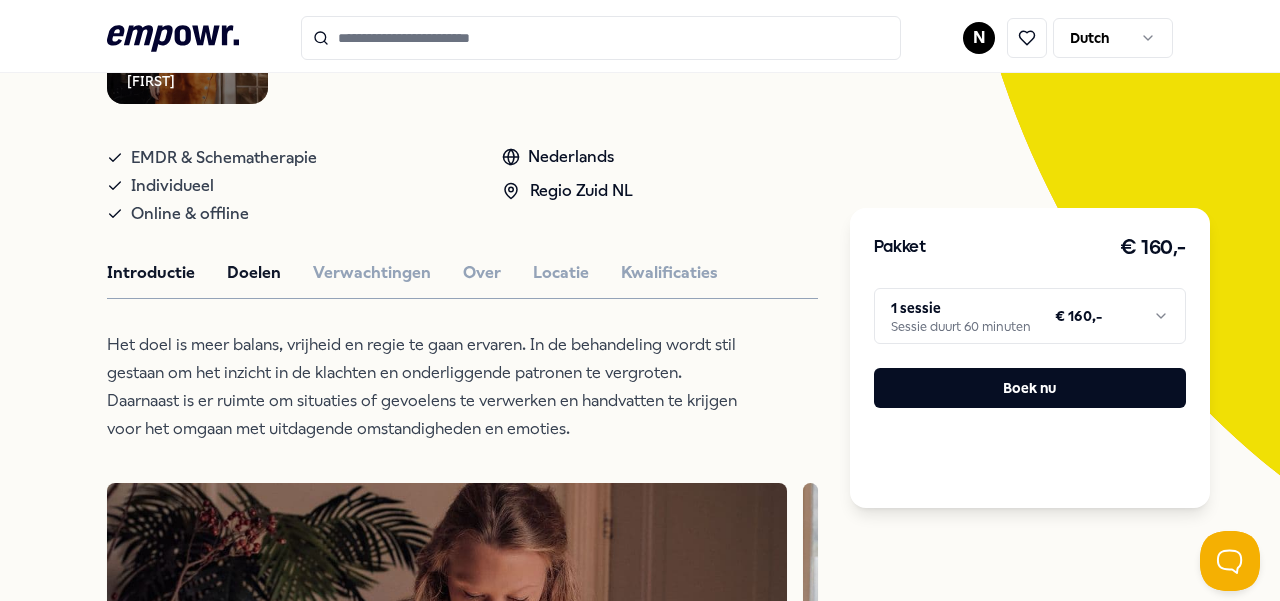 click on "Introductie" at bounding box center [151, 273] 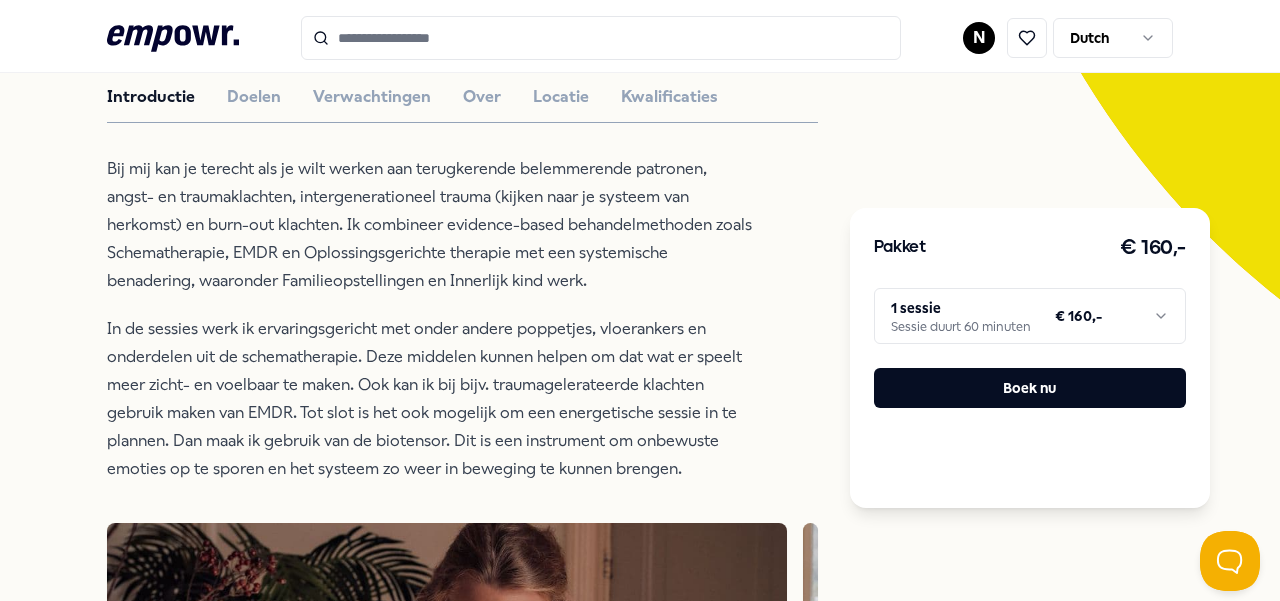 scroll, scrollTop: 266, scrollLeft: 0, axis: vertical 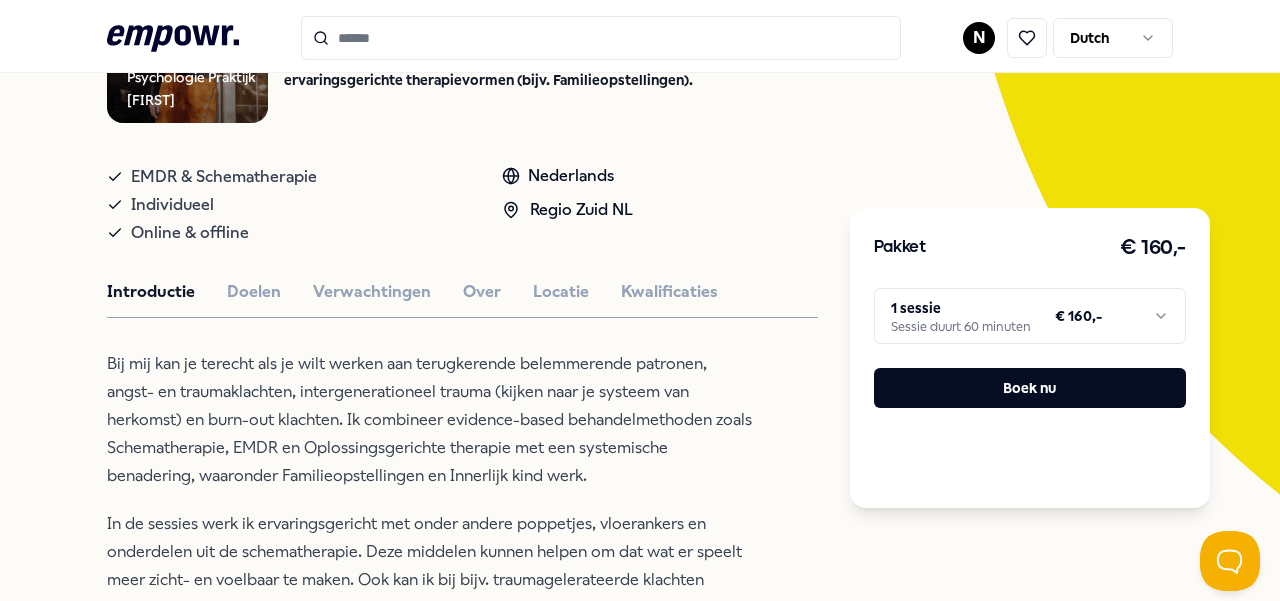 click on "Psychologie Praktijk [FIRST] Psychologen [FIRST] Als GZ-psycholoog combineer ik reguliere behandelmethoden met ervaringsgerichte therapievormen (bijv. Familieopstellingen). EMDR & Schematherapie Individueel Online & offline Nederlands Regio Zuid NL Introductie Doelen Verwachtingen Over Locatie Kwalificaties Bij mij kan je terecht als je wilt werken aan terugkerende belemmerende patronen, angst- en traumaklachten, intergenerationeel trauma (kijken naar je systeem van herkomst) en burn-out klachten. Ik combineer evidence-based behandelmethoden zoals Schematherapie, EMDR en Oplossingsgerichte therapie met een systemische benadering, waaronder Familieopstellingen en Innerlijk kind werk. Beoordelingen [FIRST] Ik heb een aantal dingen kunnen accepteren en daardoor een plek kunnen geven. Ik hoef er geen energie meer aan te verliezen en kan me op andere zaken richten. [FIRST] Anoniem Anoniem Anoniem Aanbevolen Psychologen Regio Zuid NL   Patronen doorbreken [FIRST] Vanaf € 155,- Psychologen   Stress" at bounding box center [462, 1671] 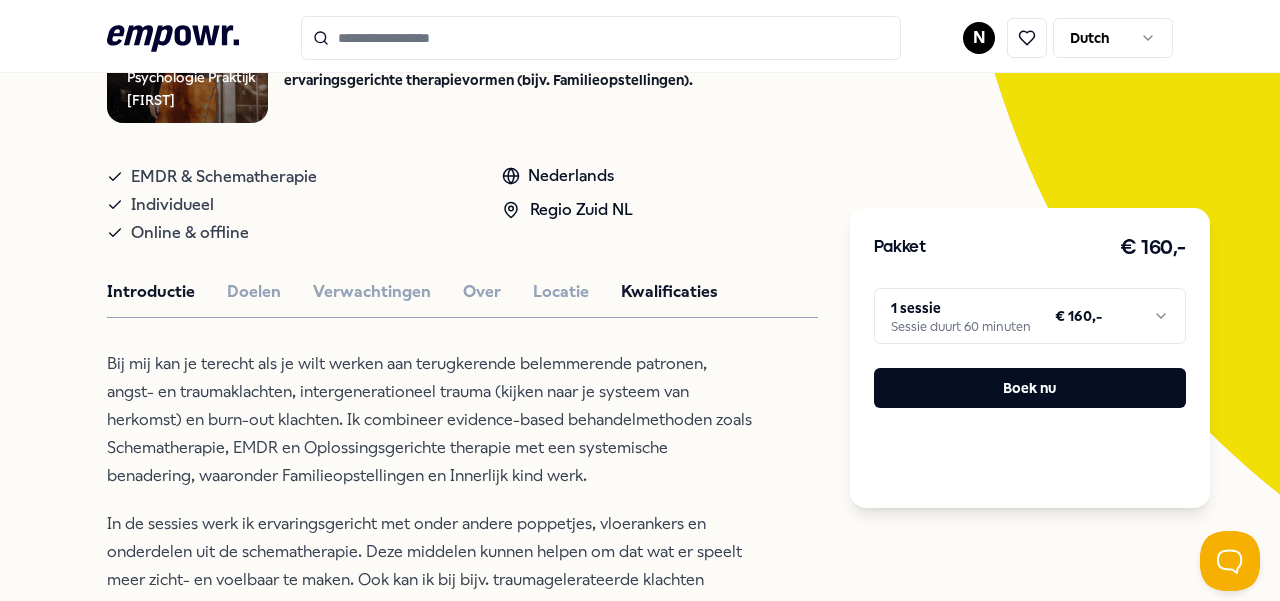 click on "Kwalificaties" at bounding box center [669, 292] 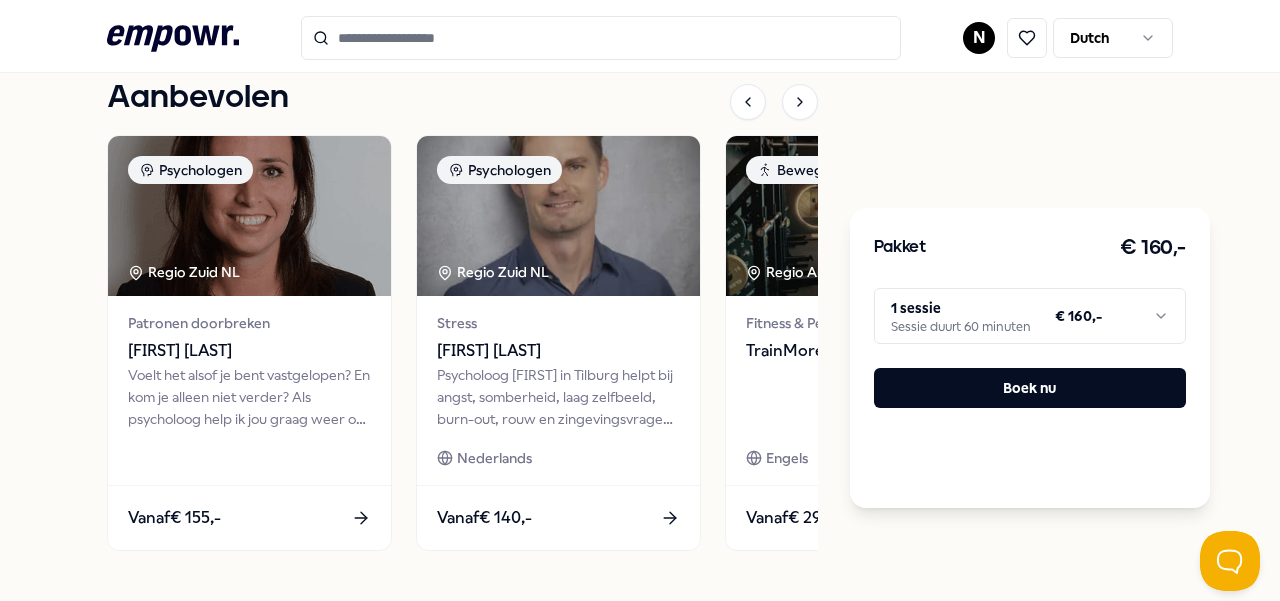 scroll, scrollTop: 2968, scrollLeft: 0, axis: vertical 